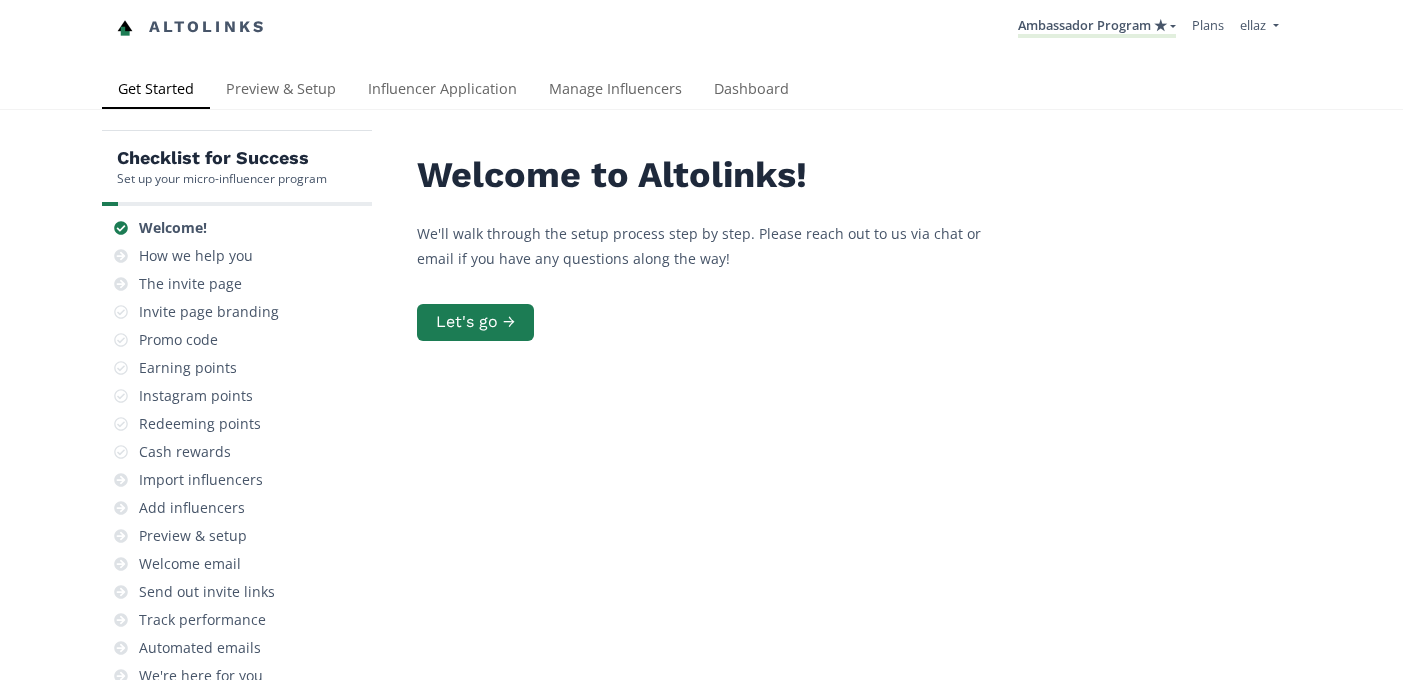 scroll, scrollTop: 0, scrollLeft: 0, axis: both 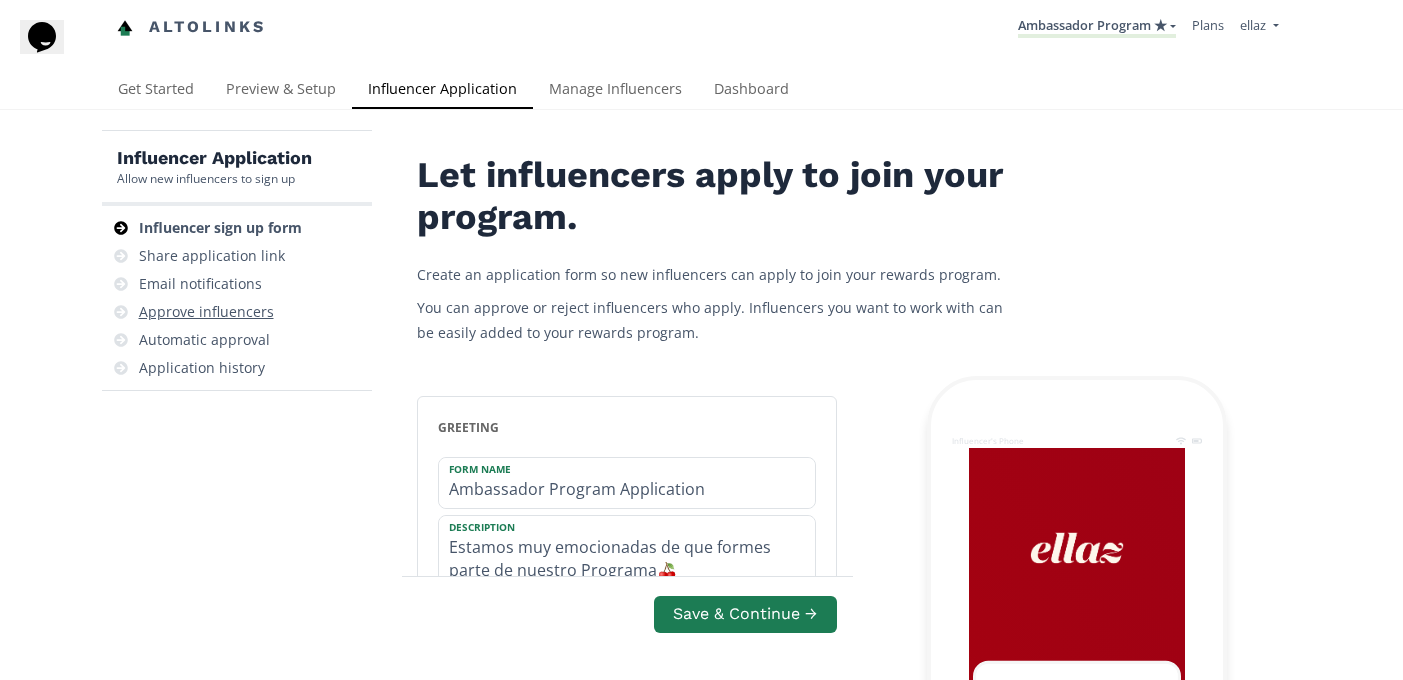 click on "Approve influencers" at bounding box center [206, 312] 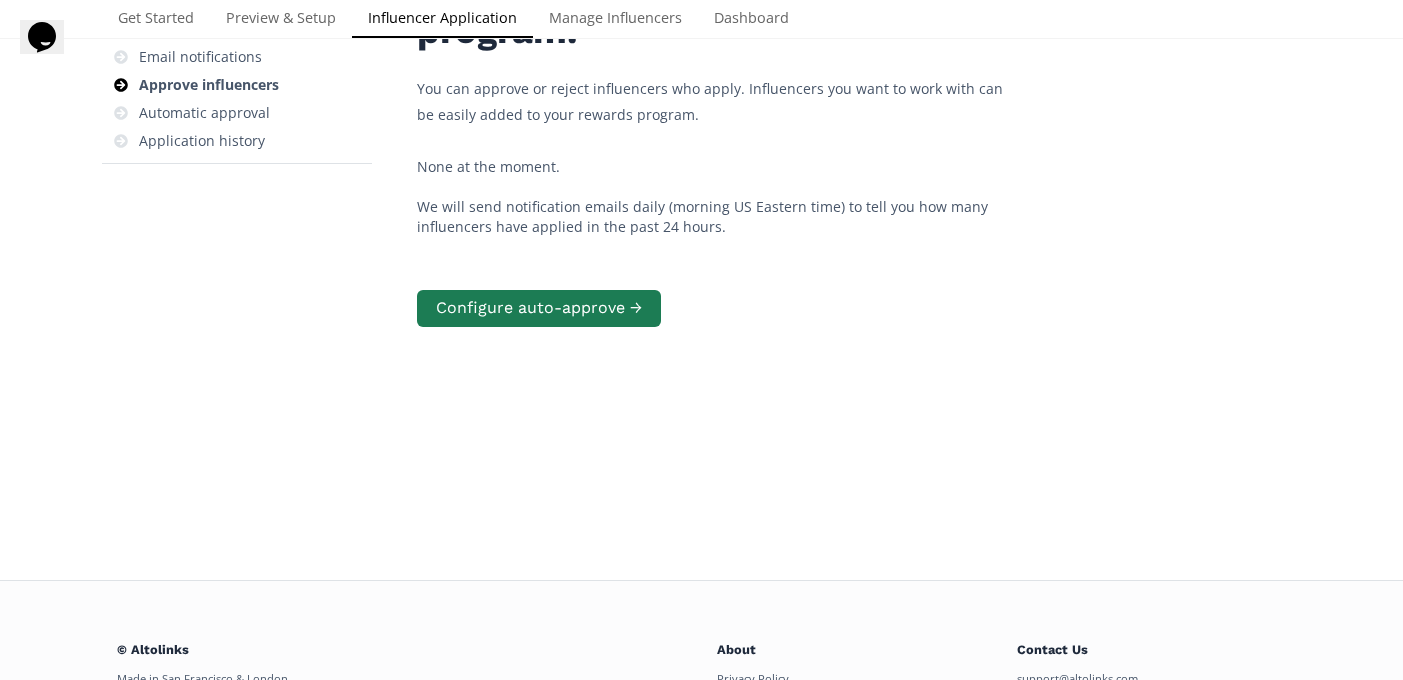 scroll, scrollTop: 0, scrollLeft: 0, axis: both 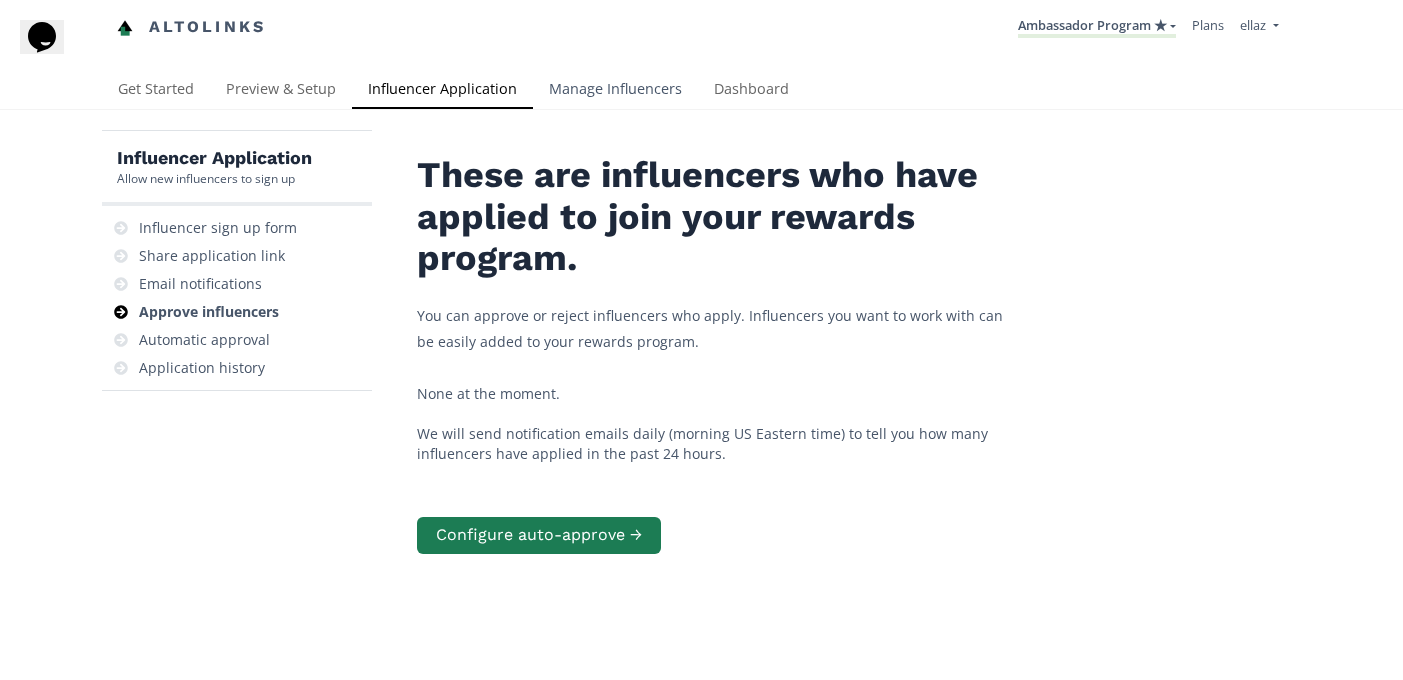 click on "Manage Influencers" at bounding box center (615, 91) 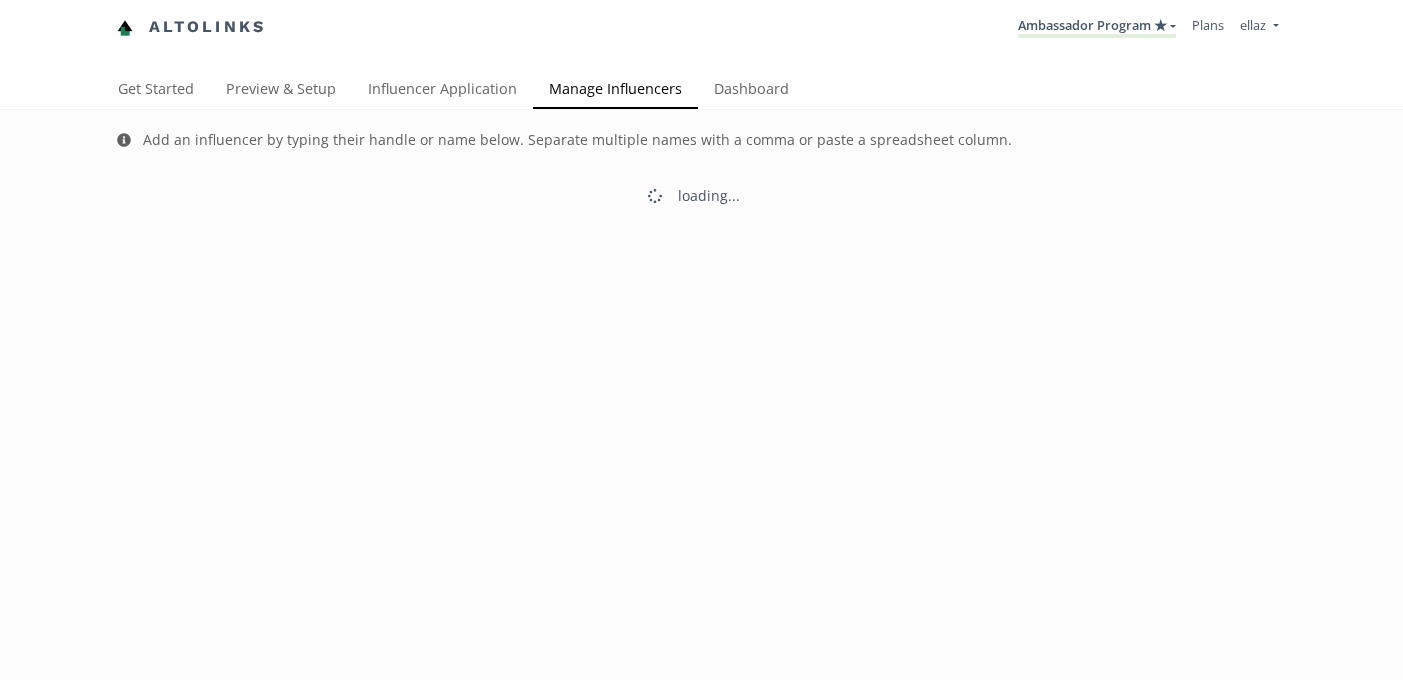 scroll, scrollTop: 0, scrollLeft: 0, axis: both 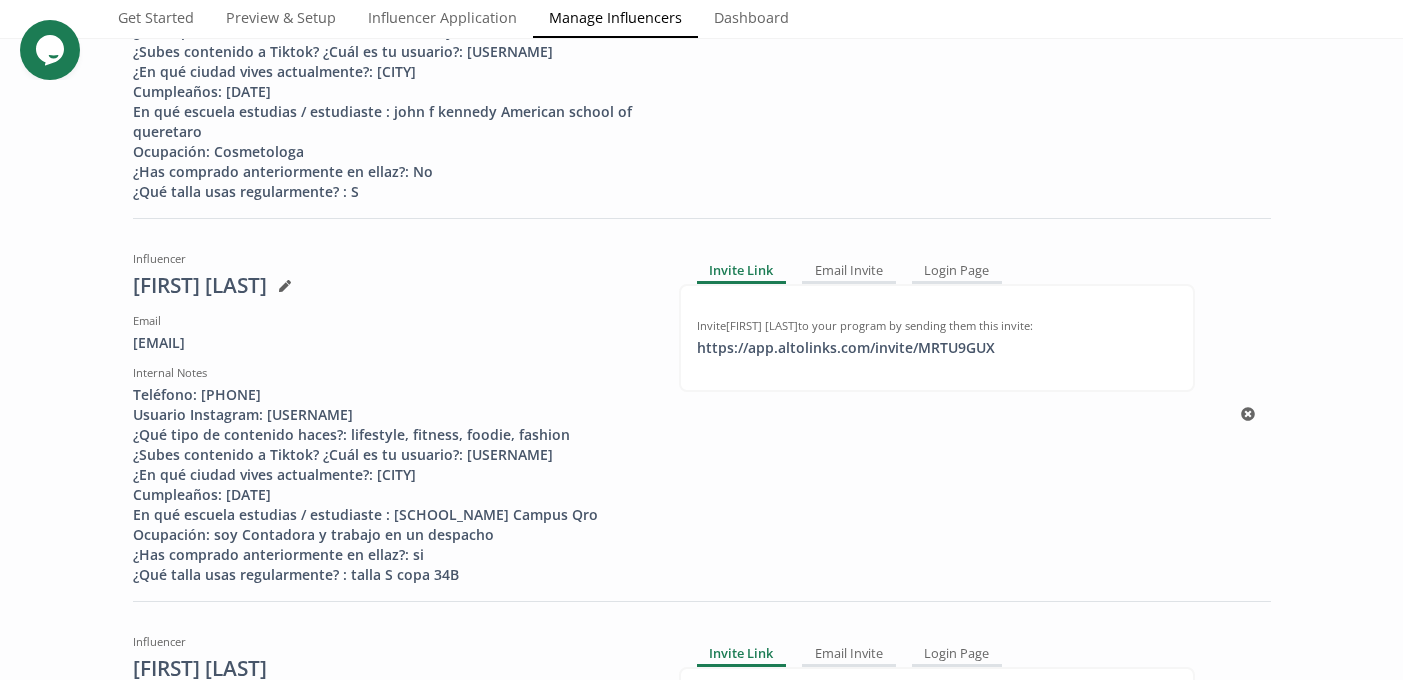click on "Invite [FIRST] [LAST] to your program by sending them this invite: https://app.altolinks.com/invite/ MRTU9GUX click to copy" at bounding box center (937, 338) 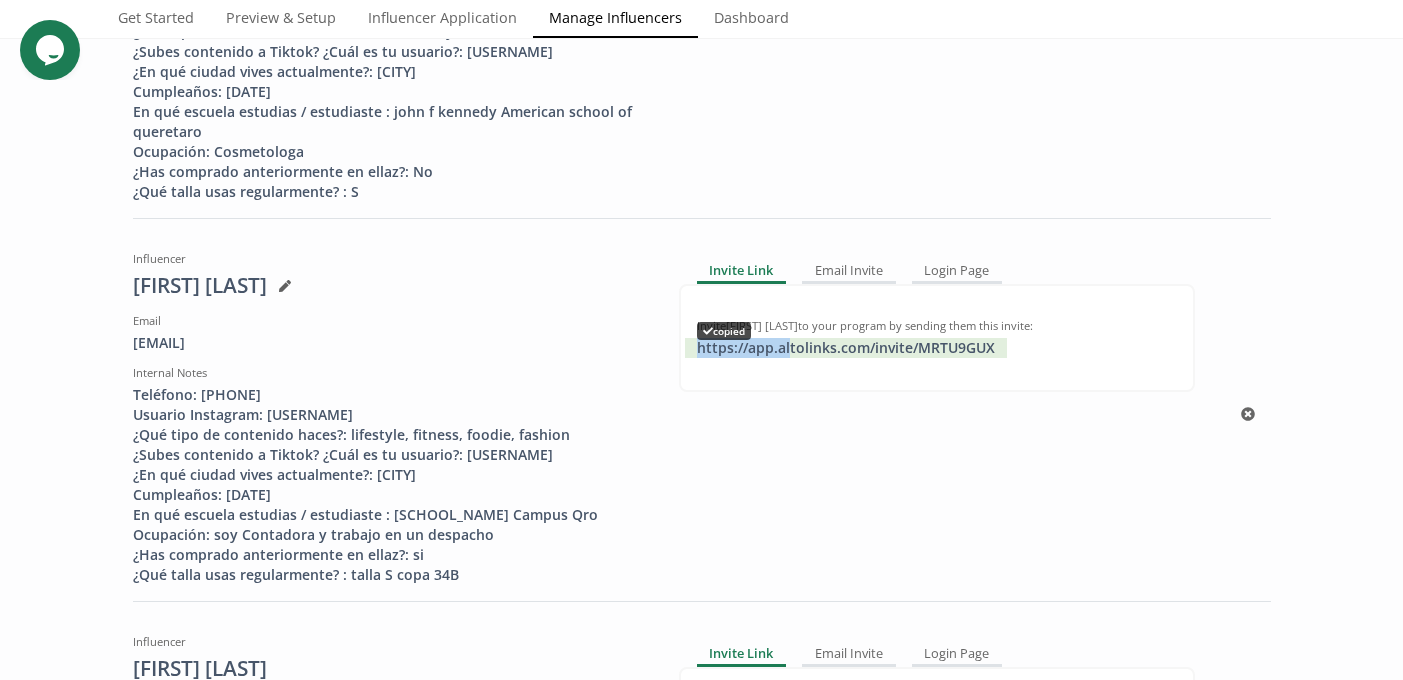 click on "https://app.altolinks.com/invite/ MRTU9GUX  copied" at bounding box center [846, 348] 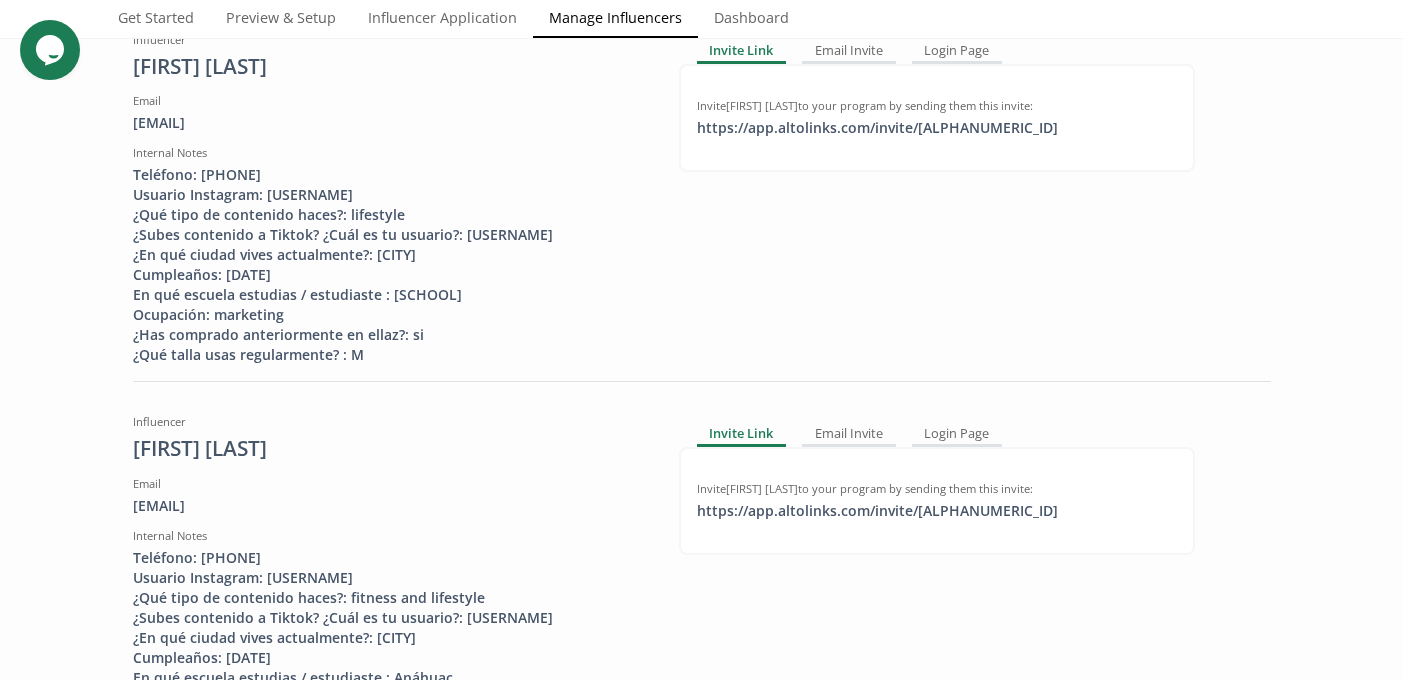 scroll, scrollTop: 60, scrollLeft: 0, axis: vertical 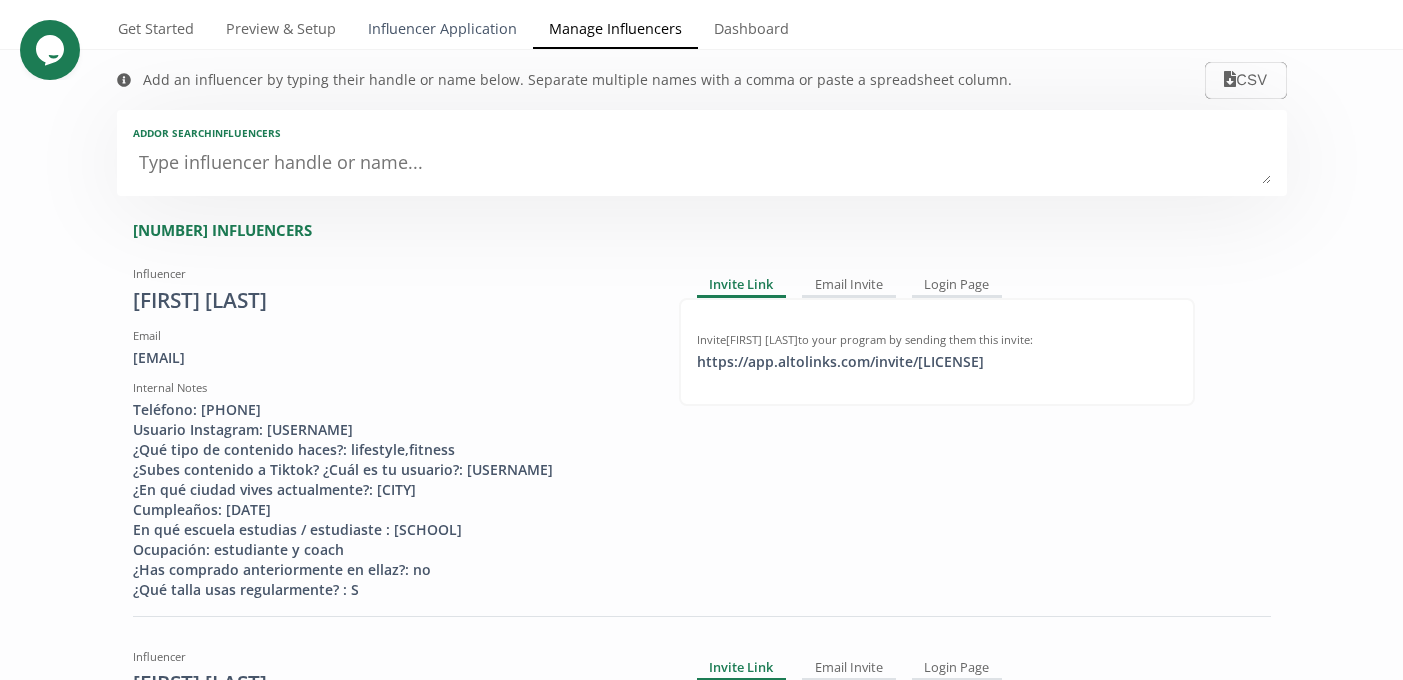 click on "Influencer Application" at bounding box center (442, 31) 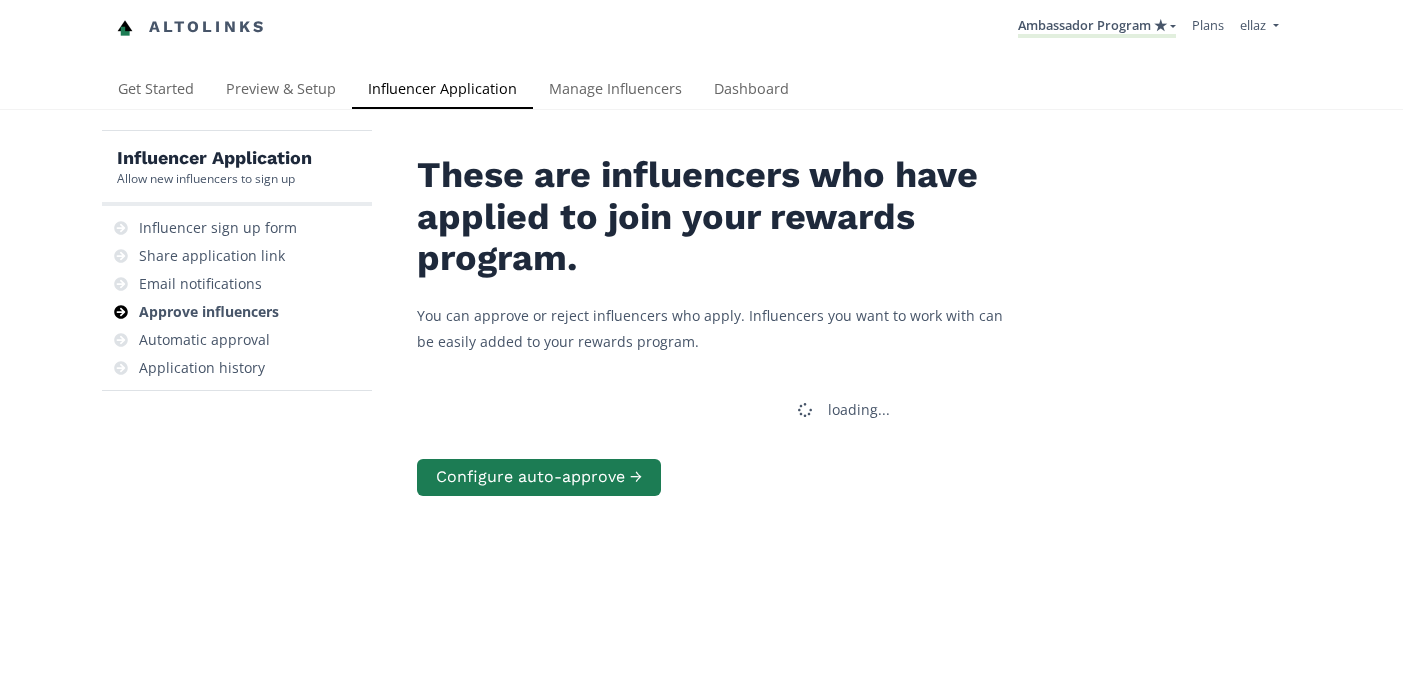 scroll, scrollTop: 0, scrollLeft: 0, axis: both 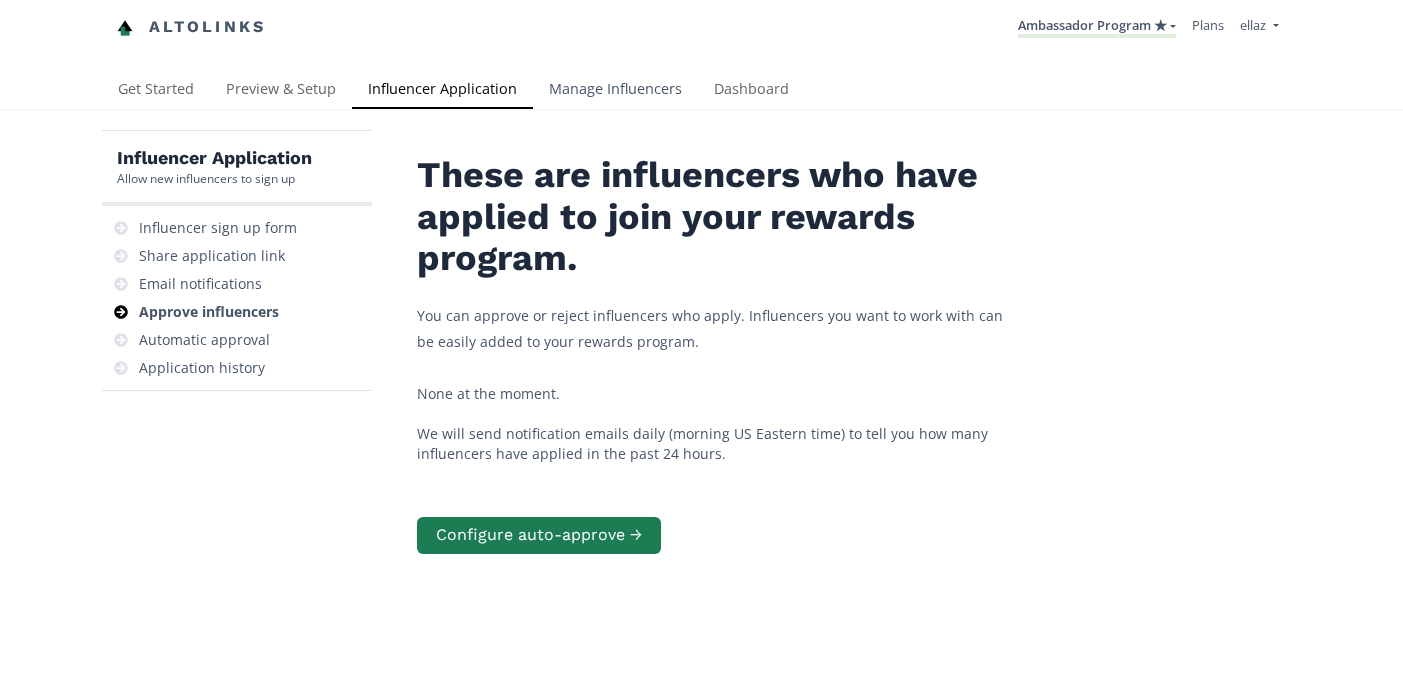 click on "Manage Influencers" at bounding box center (615, 91) 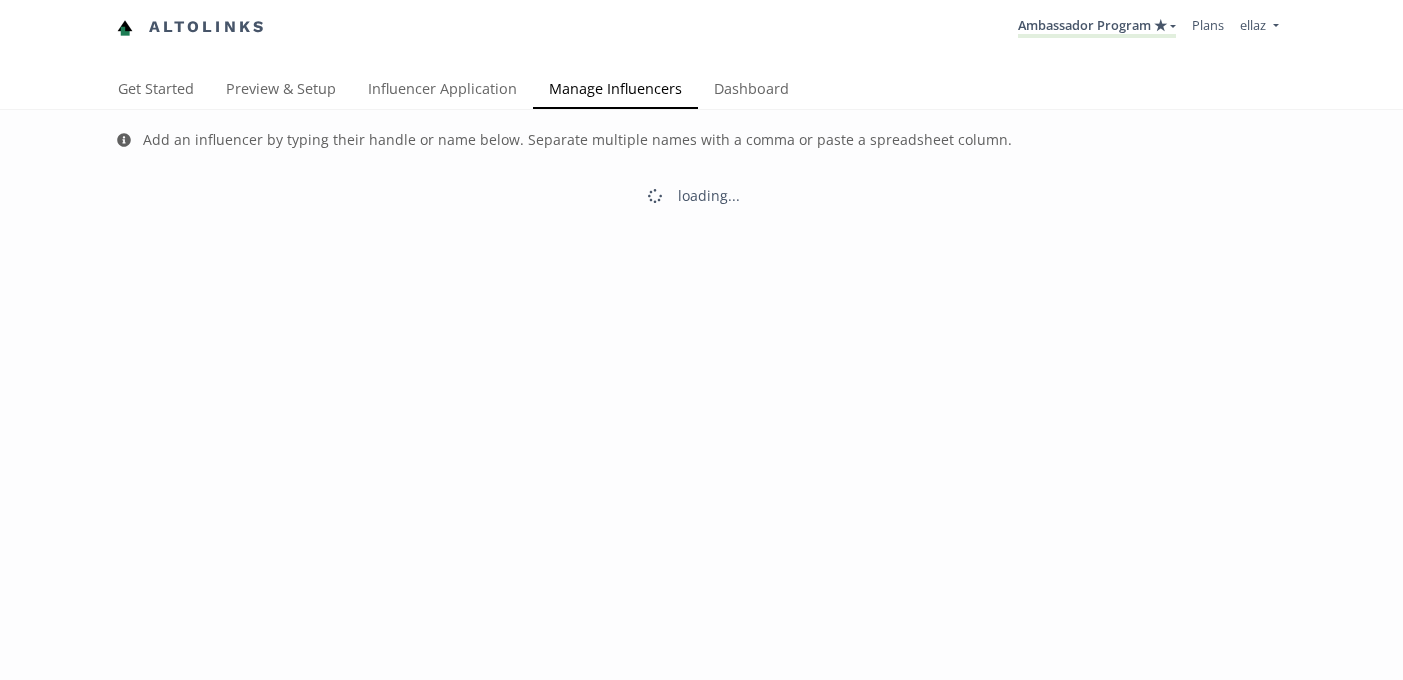 scroll, scrollTop: 0, scrollLeft: 0, axis: both 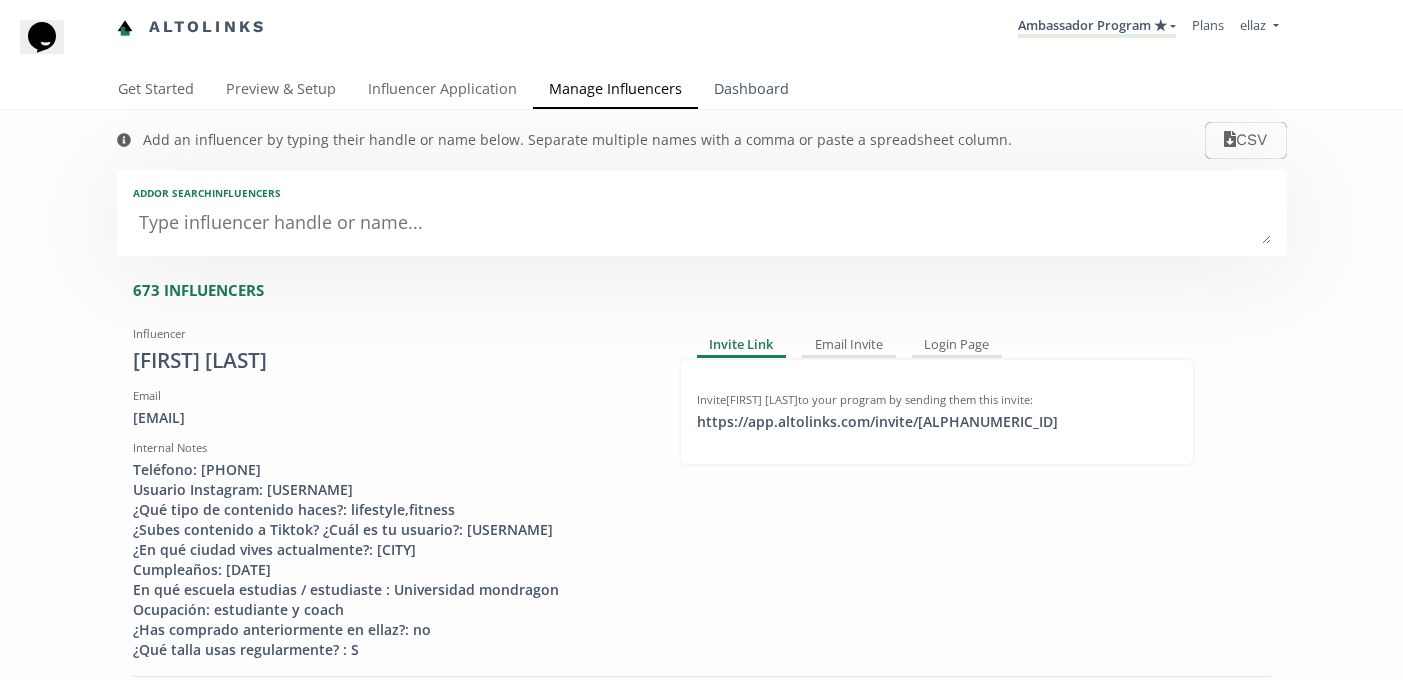 click on "Dashboard" at bounding box center [751, 91] 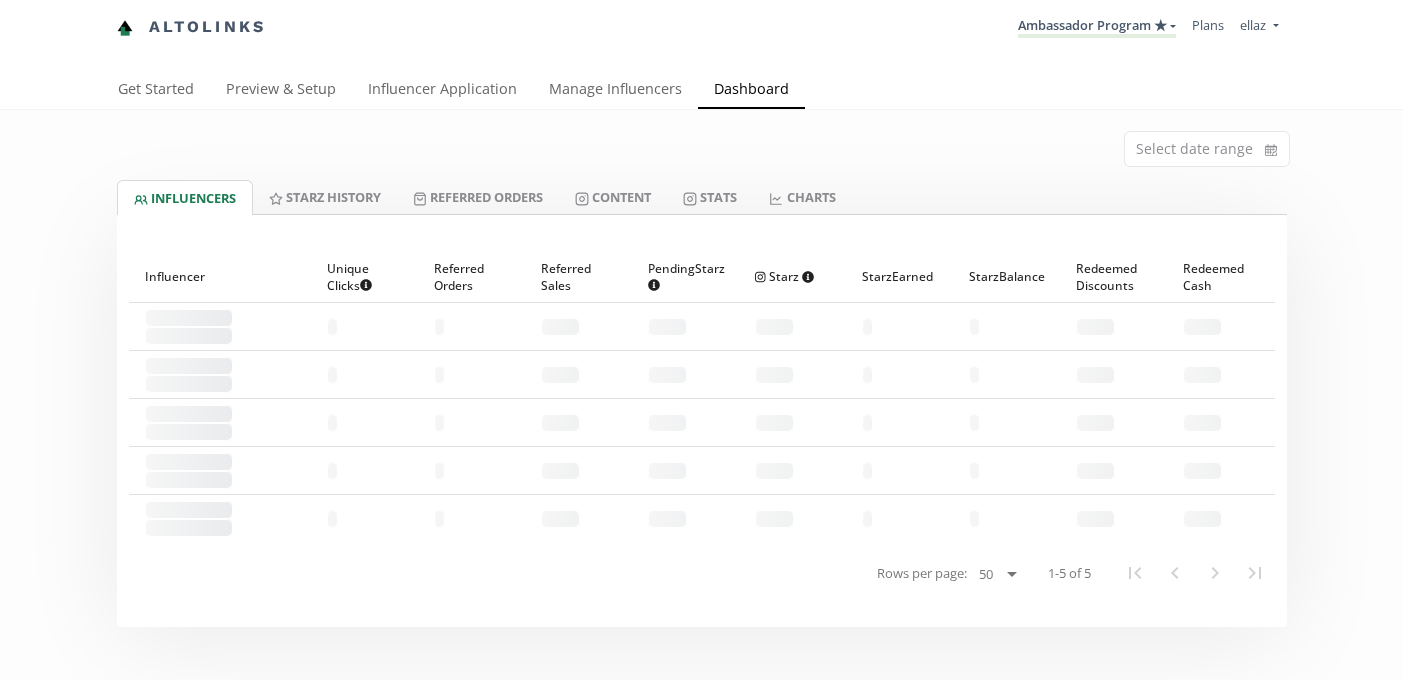 scroll, scrollTop: 0, scrollLeft: 0, axis: both 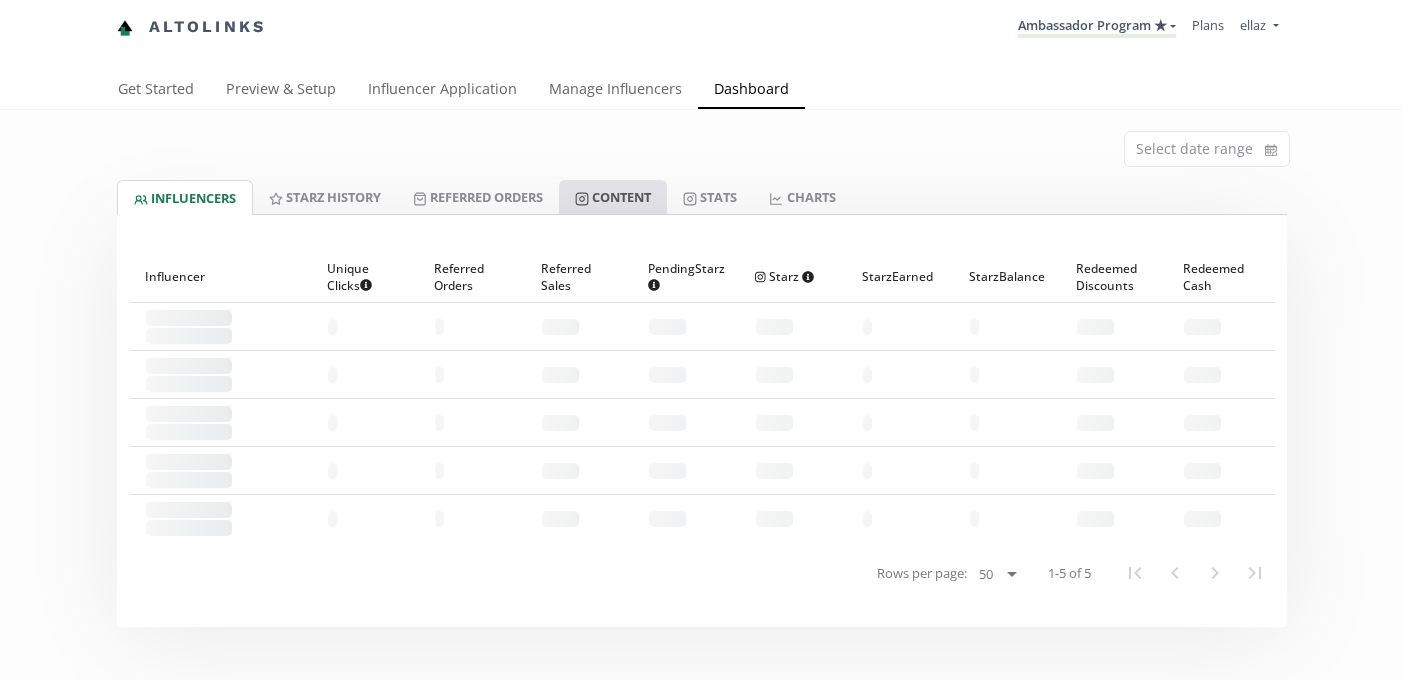 click 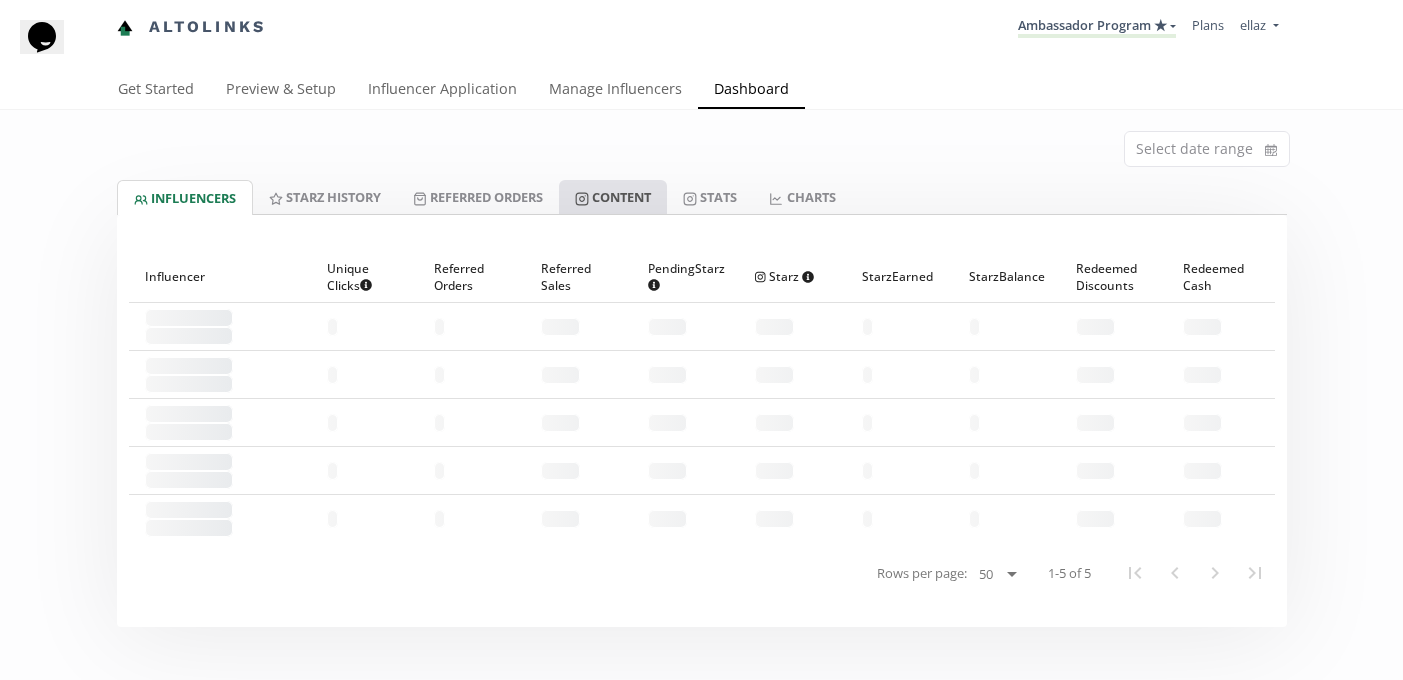 scroll, scrollTop: 0, scrollLeft: 0, axis: both 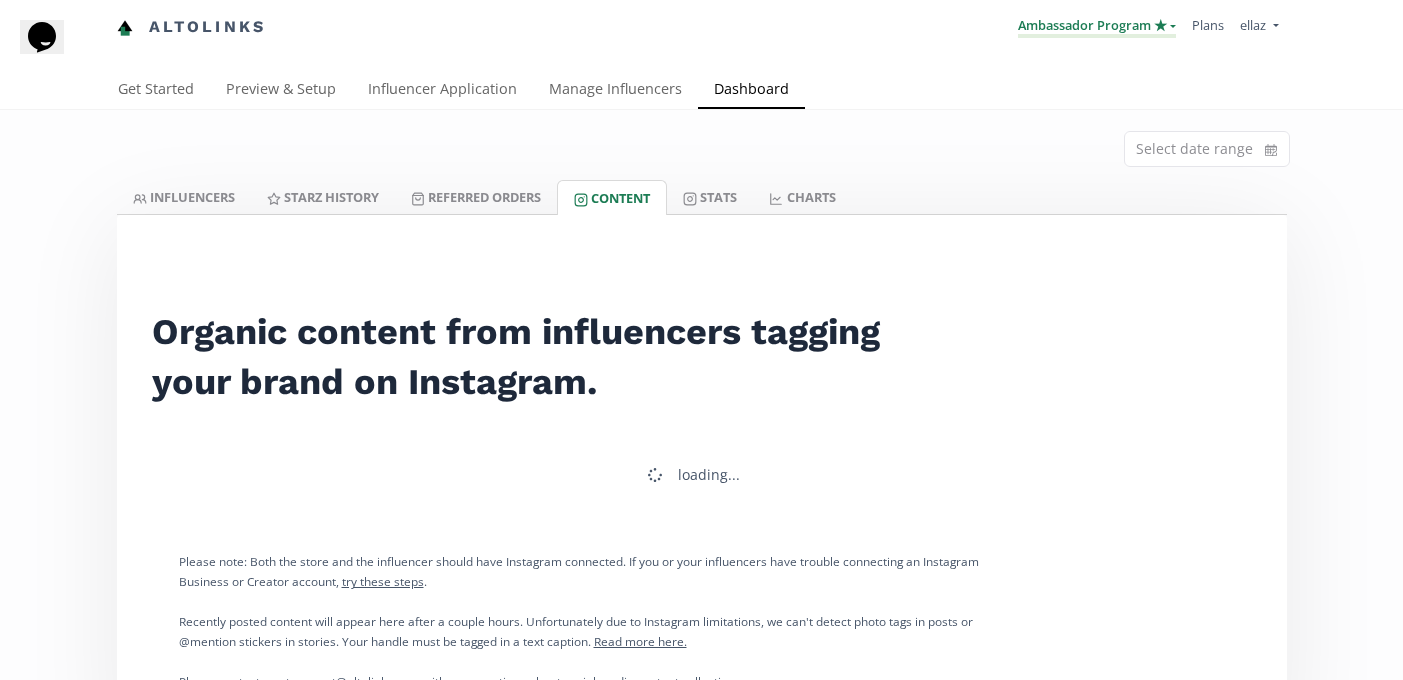 click on "Ambassador Program ★" at bounding box center (1097, 27) 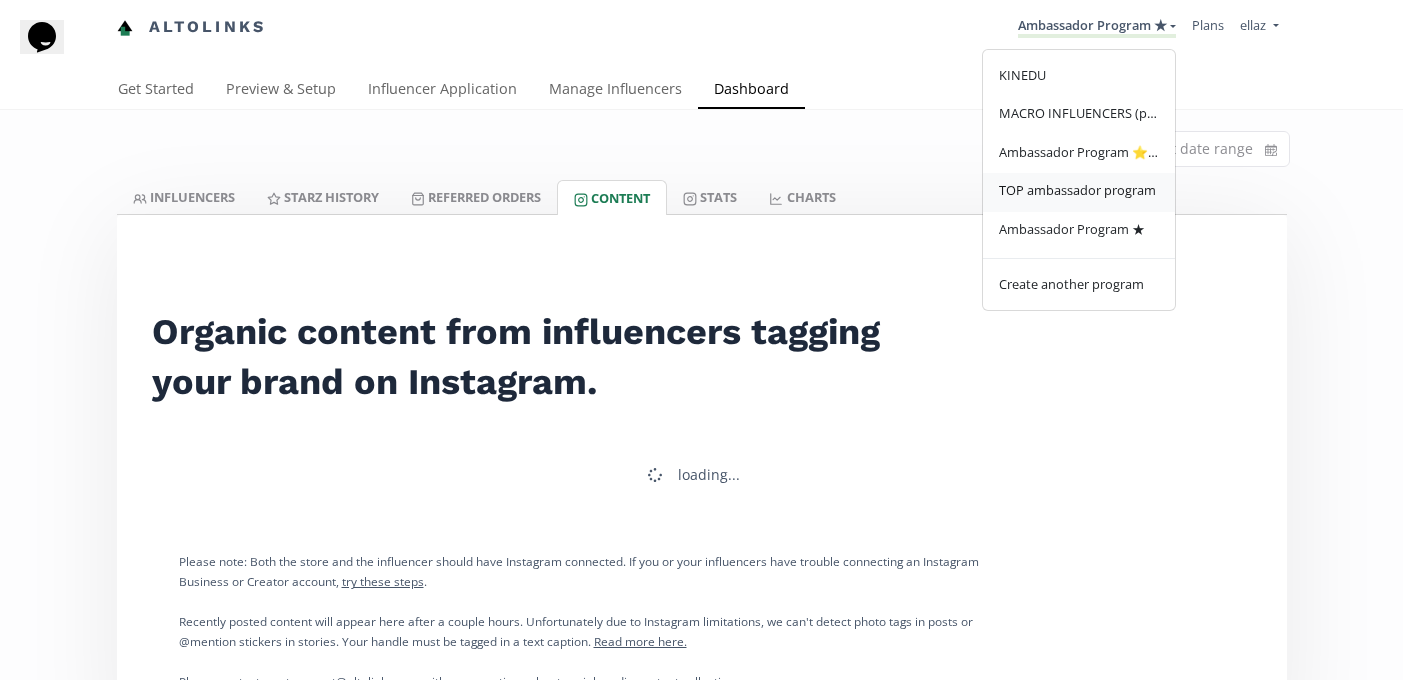 click on "TOP ambassador program" at bounding box center [1077, 190] 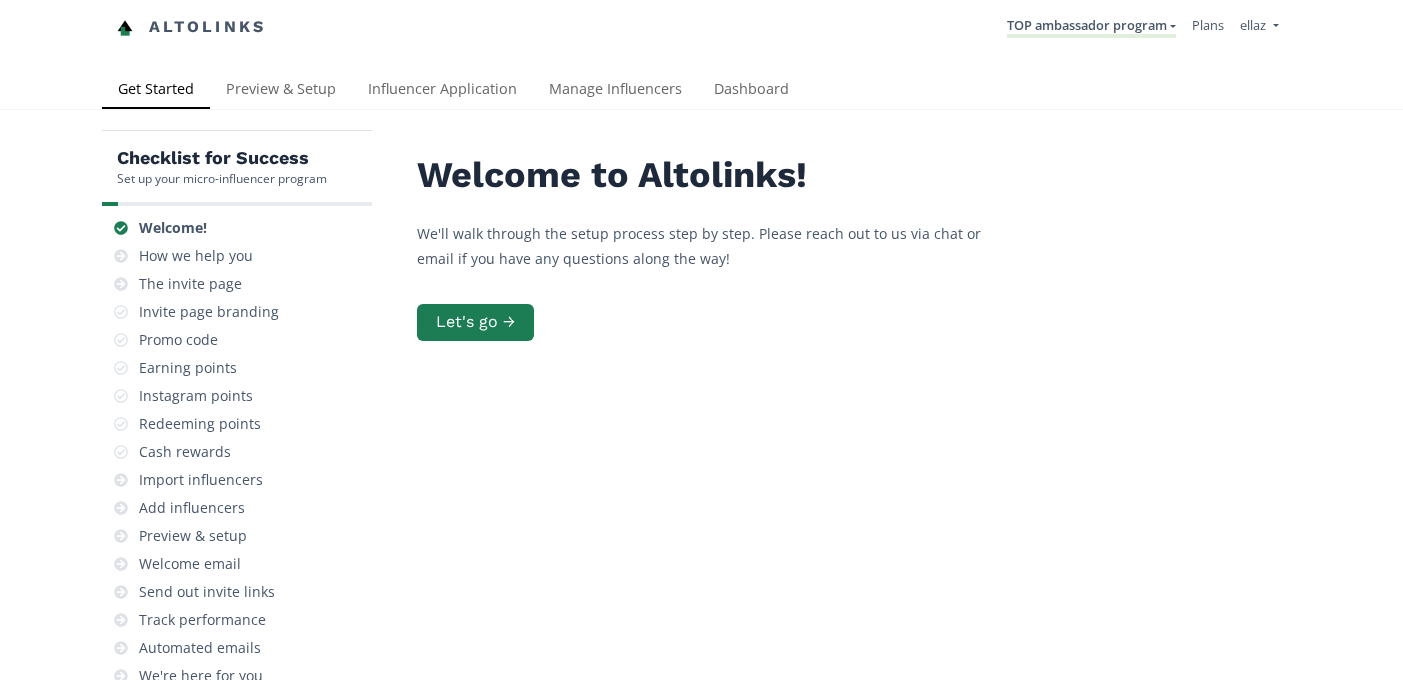 scroll, scrollTop: 0, scrollLeft: 0, axis: both 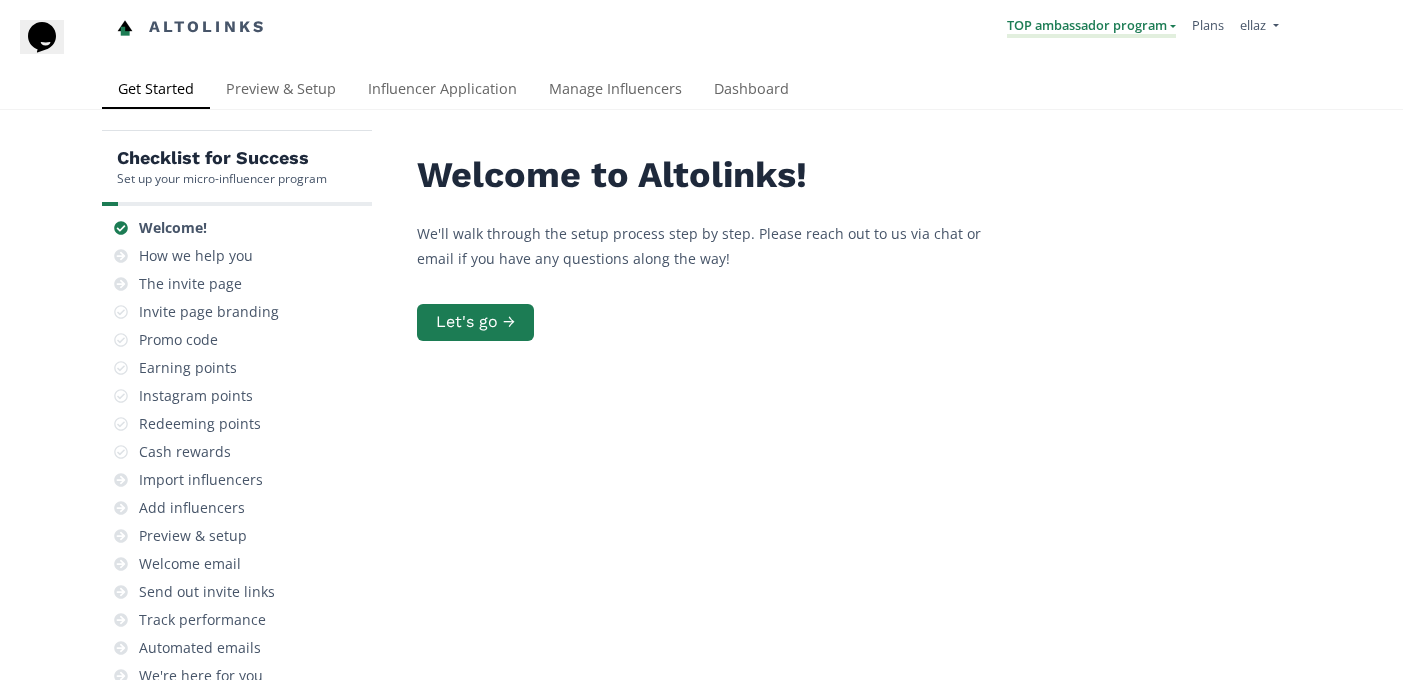 click on "TOP ambassador program" at bounding box center (1091, 27) 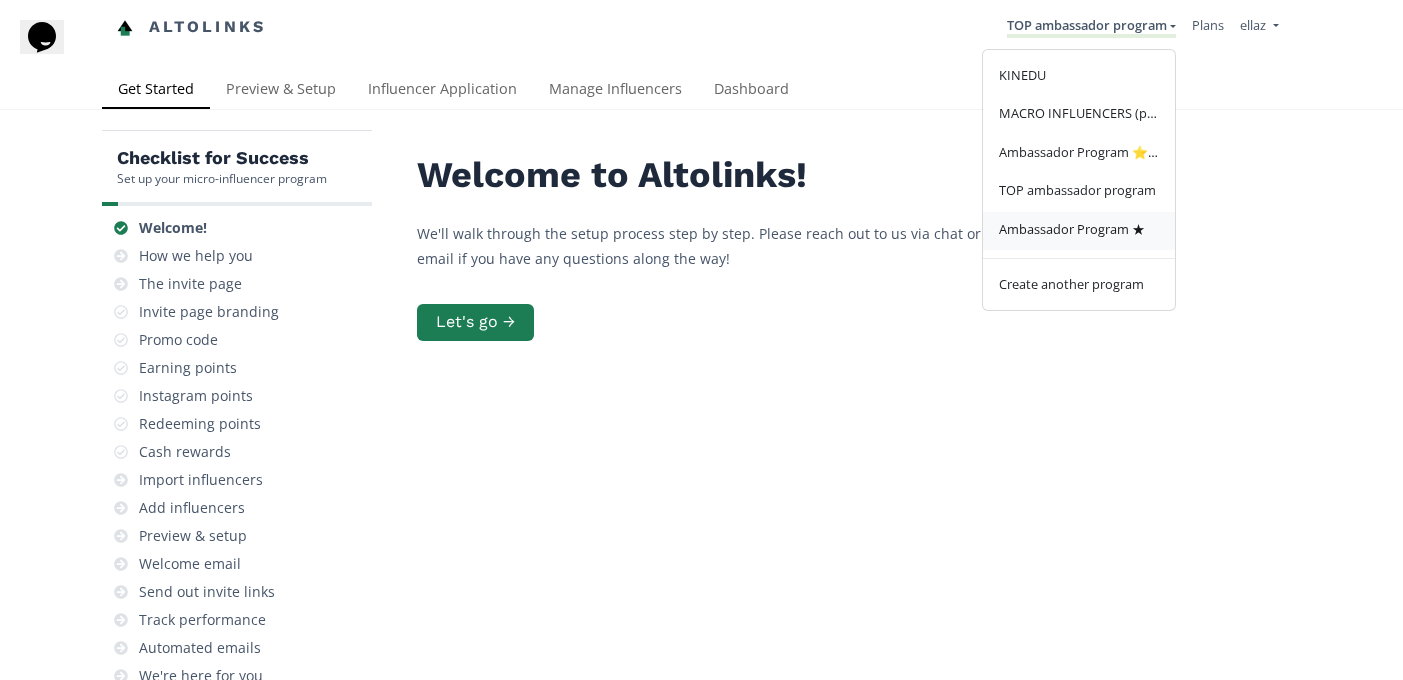click on "Ambassador Program ★" at bounding box center [1072, 229] 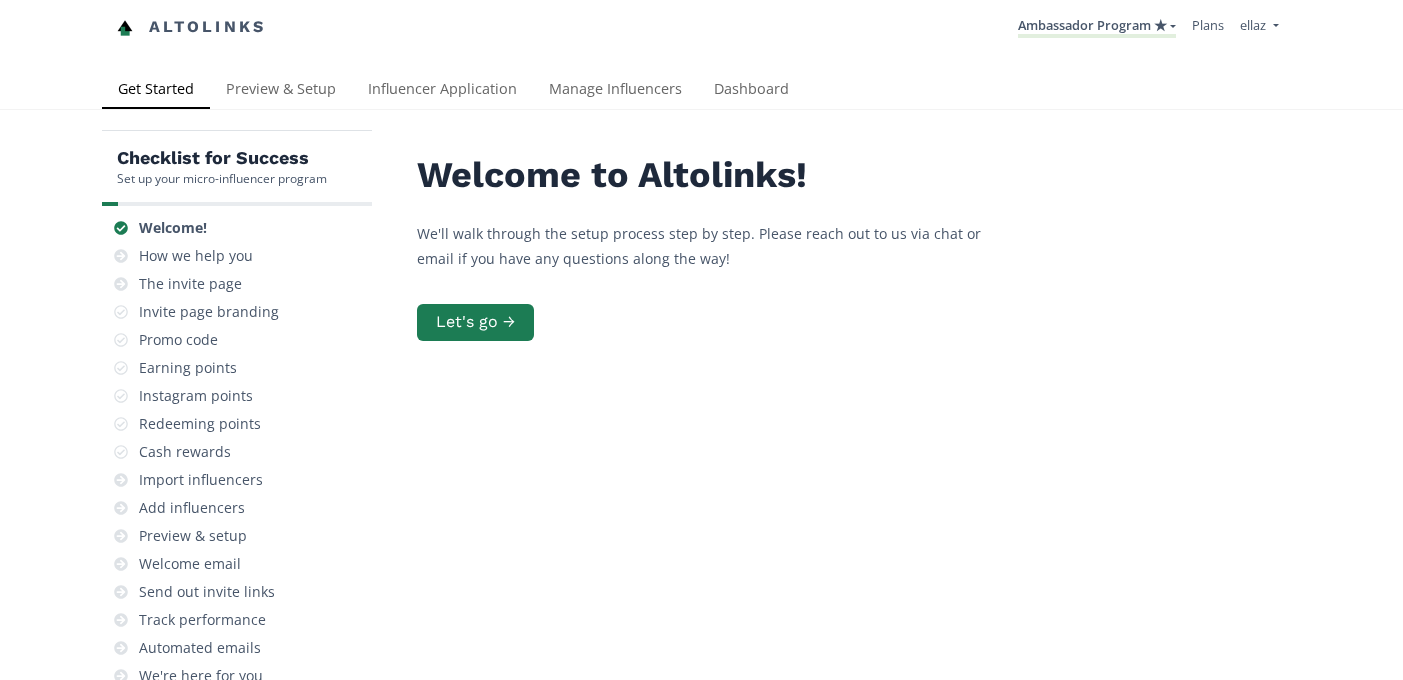 scroll, scrollTop: 0, scrollLeft: 0, axis: both 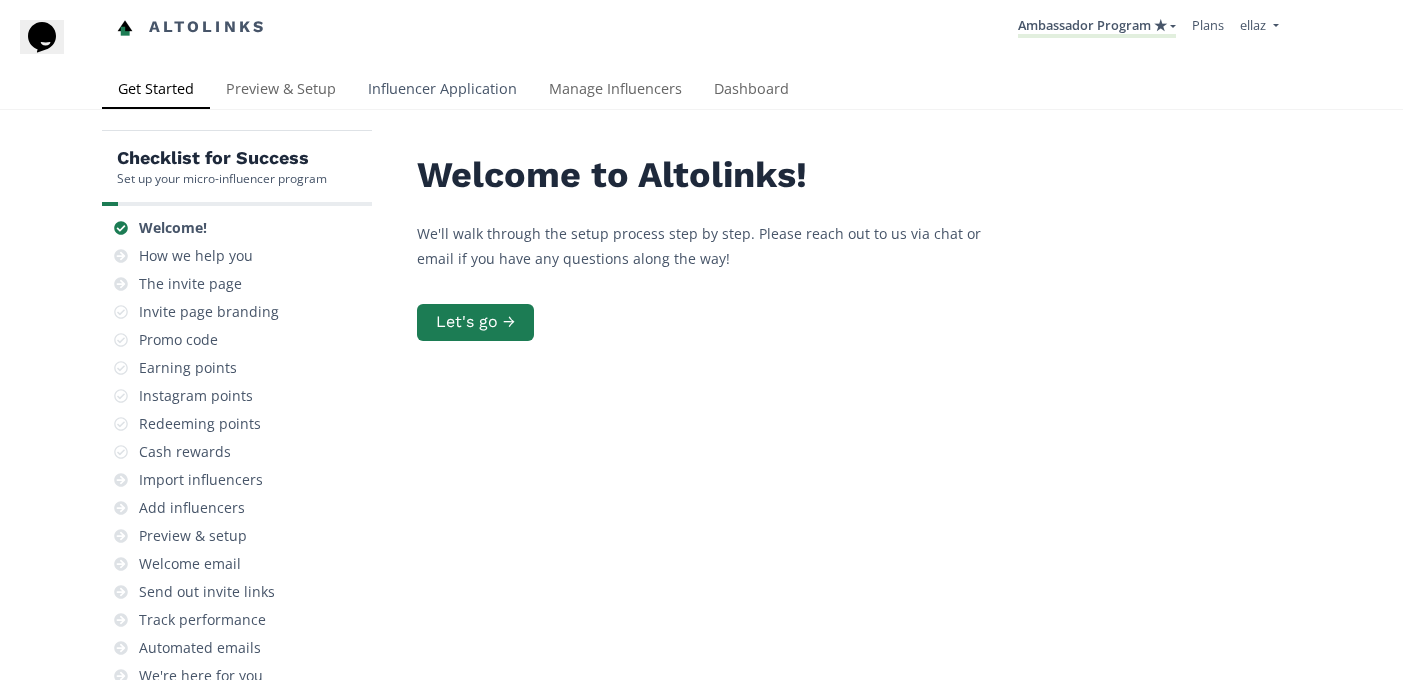click on "Influencer Application" at bounding box center (442, 91) 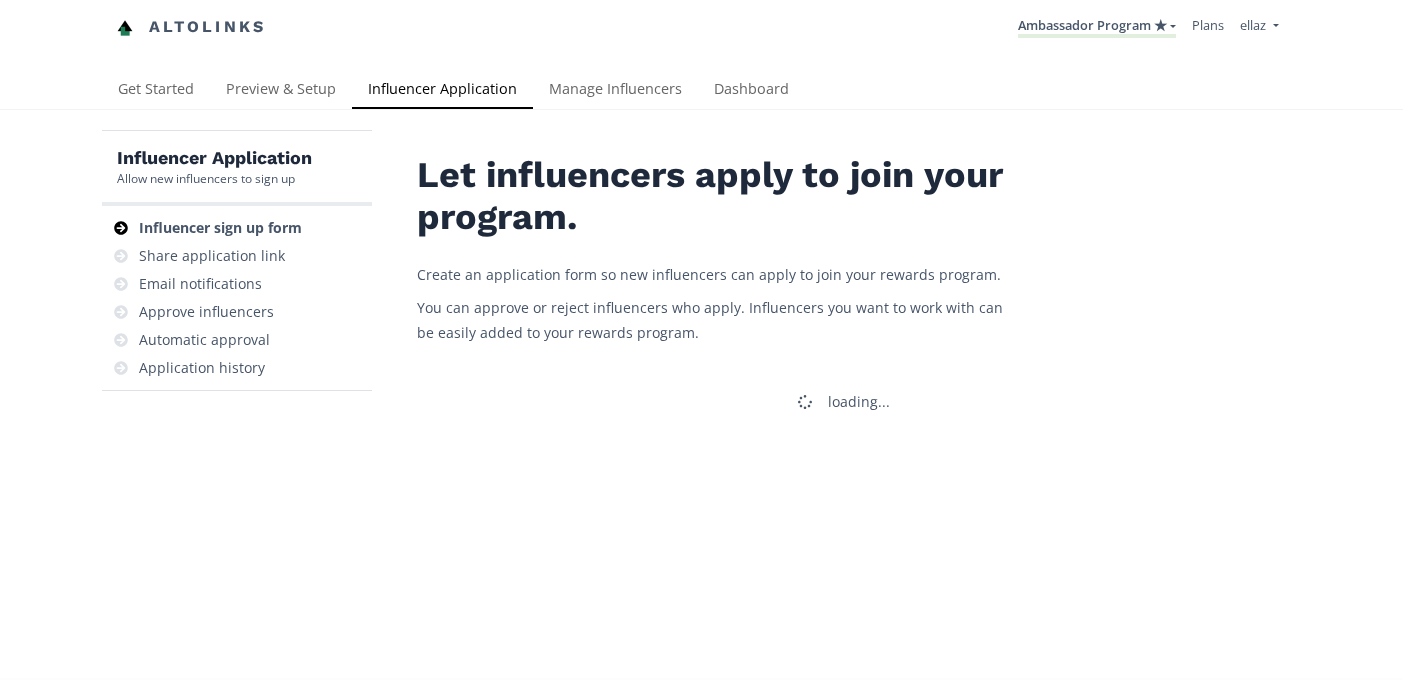 scroll, scrollTop: 0, scrollLeft: 0, axis: both 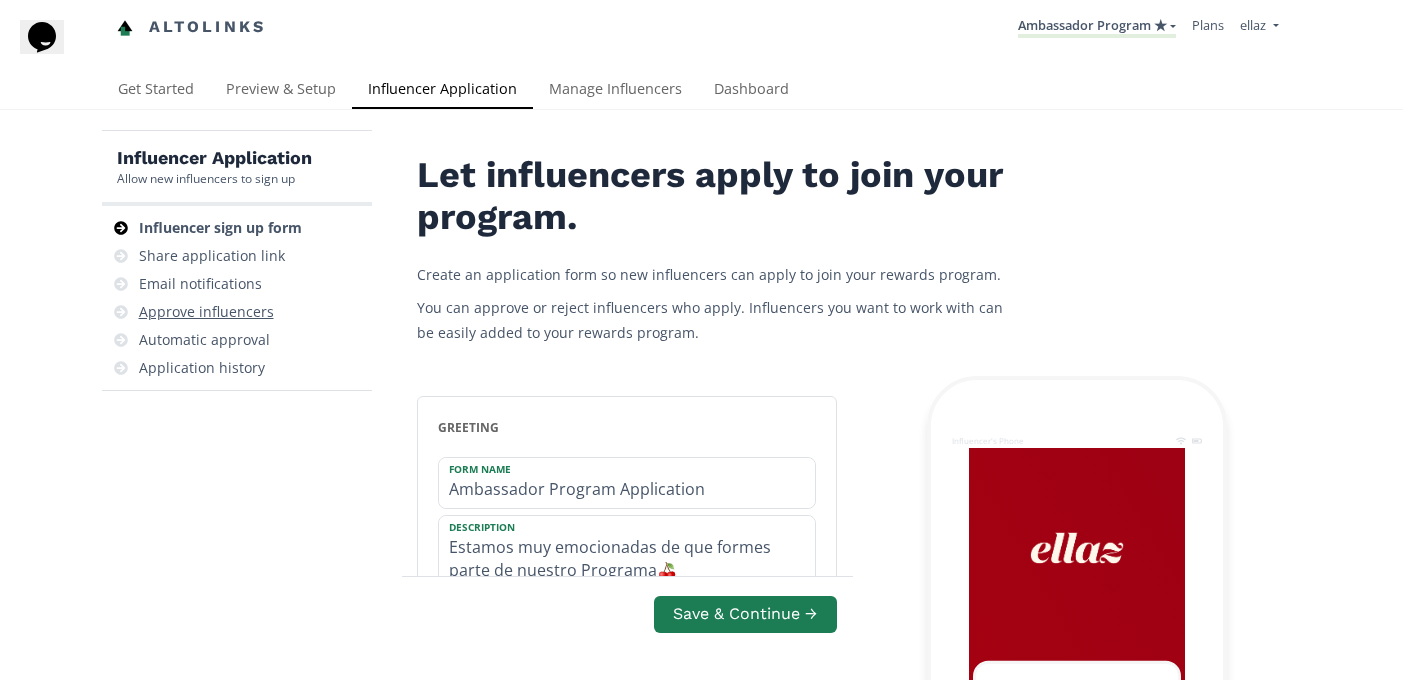 click on "Approve influencers" at bounding box center (206, 312) 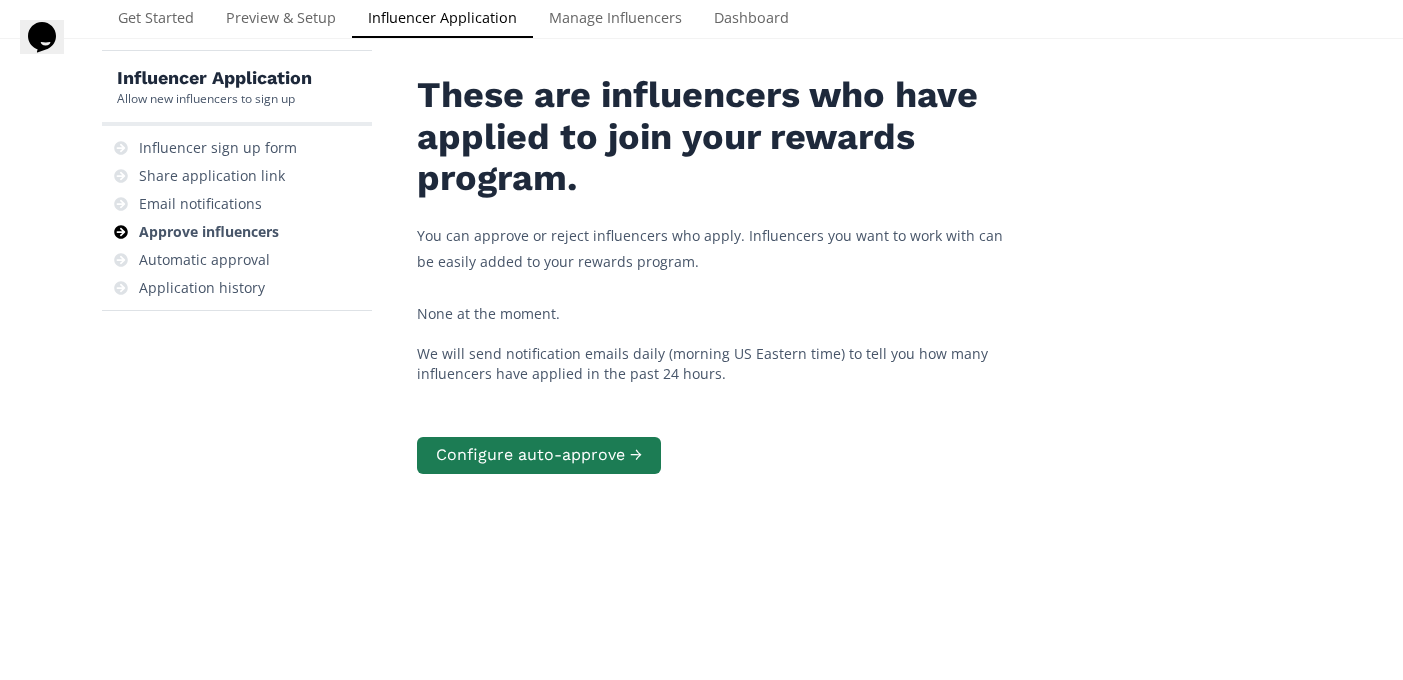 scroll, scrollTop: 0, scrollLeft: 0, axis: both 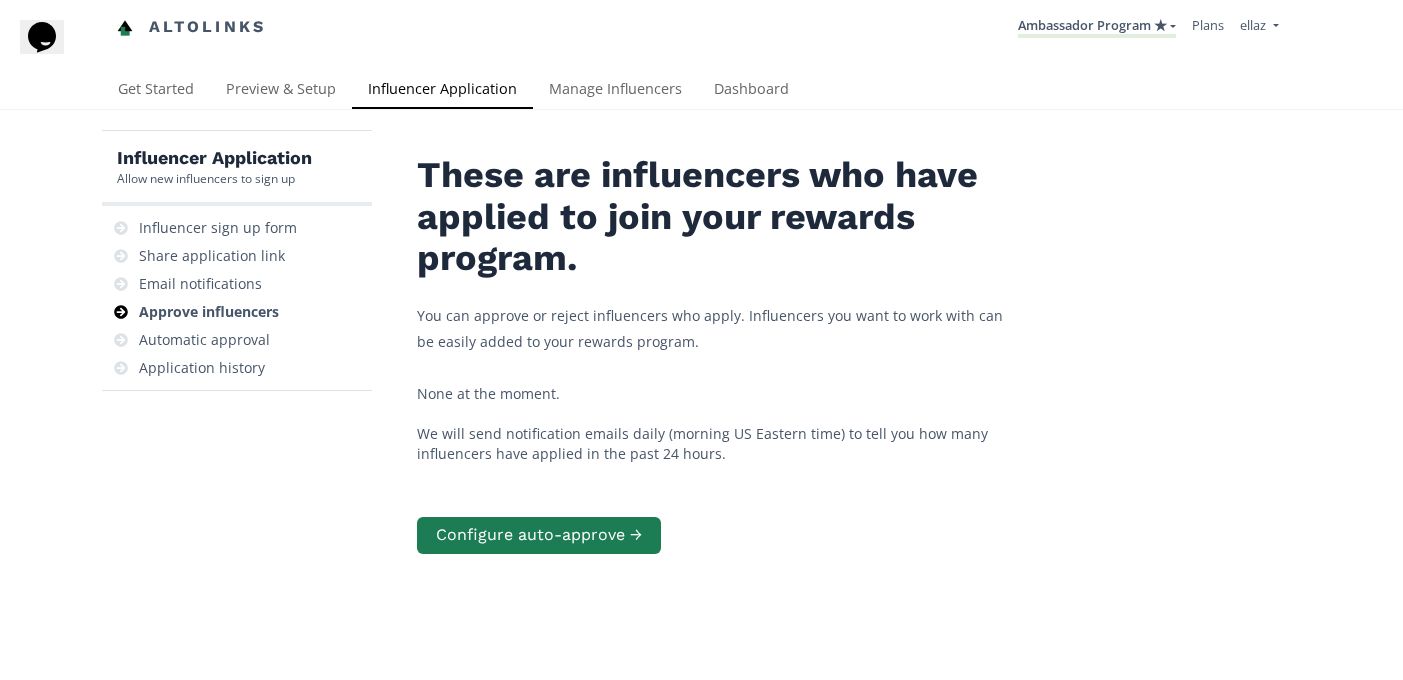 click on "Altolinks
Ambassador Program ★
KINEDU
MACRO INFLUENCERS (prog ventas)
Ambassador Program ⭐️⭐️ TOP ambassador program ellaz ellaz" at bounding box center (701, 541) 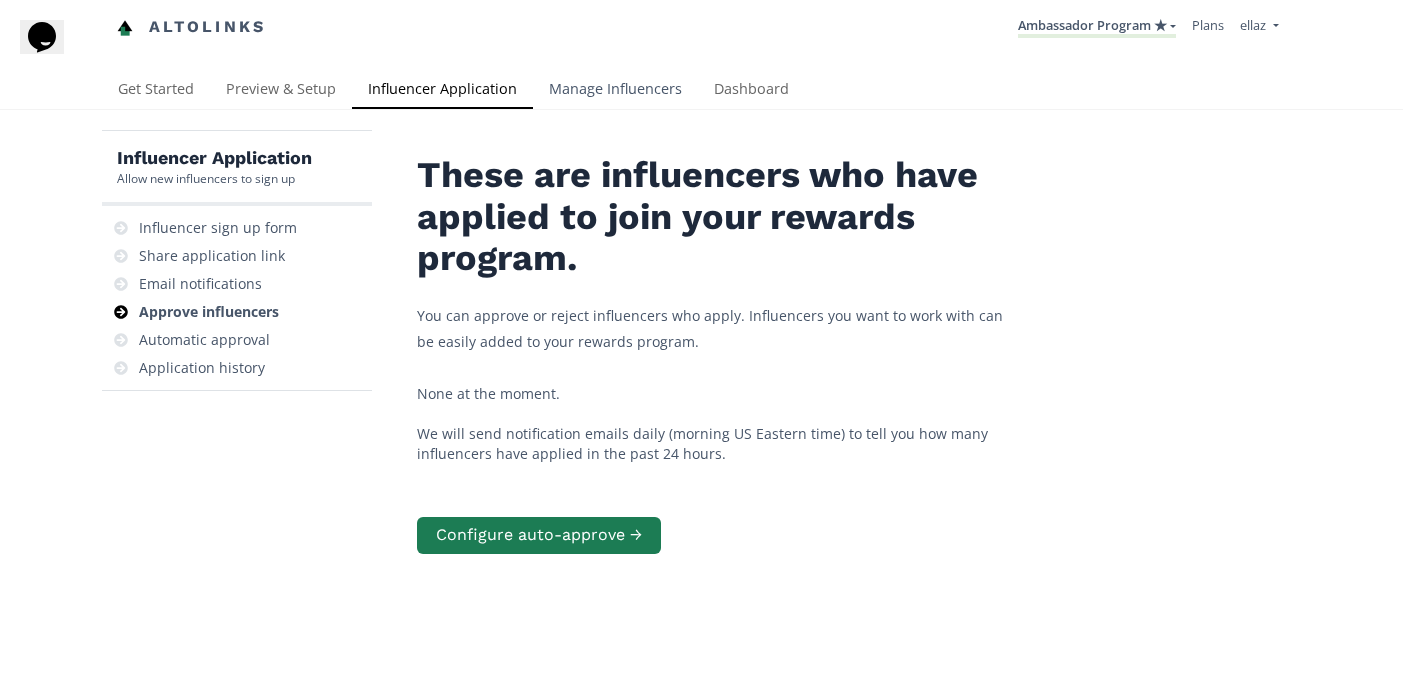 click on "Manage Influencers" at bounding box center (615, 91) 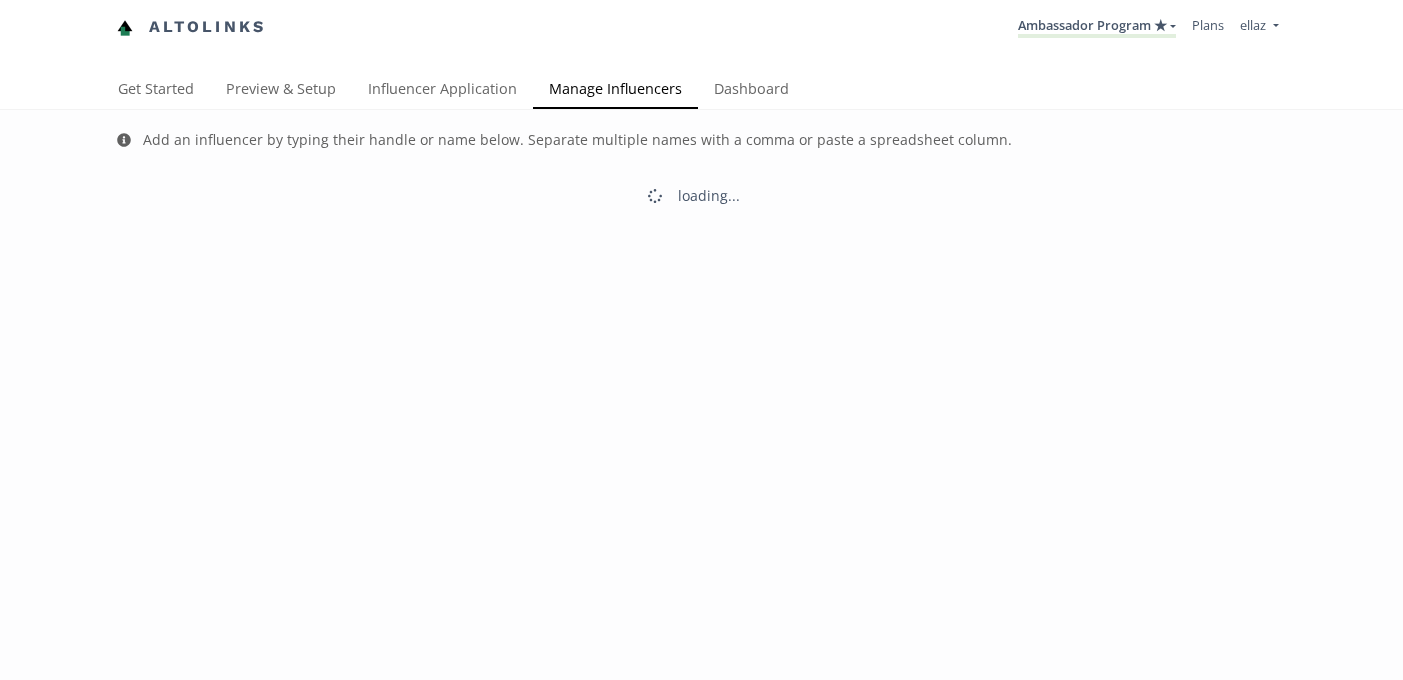 scroll, scrollTop: 0, scrollLeft: 0, axis: both 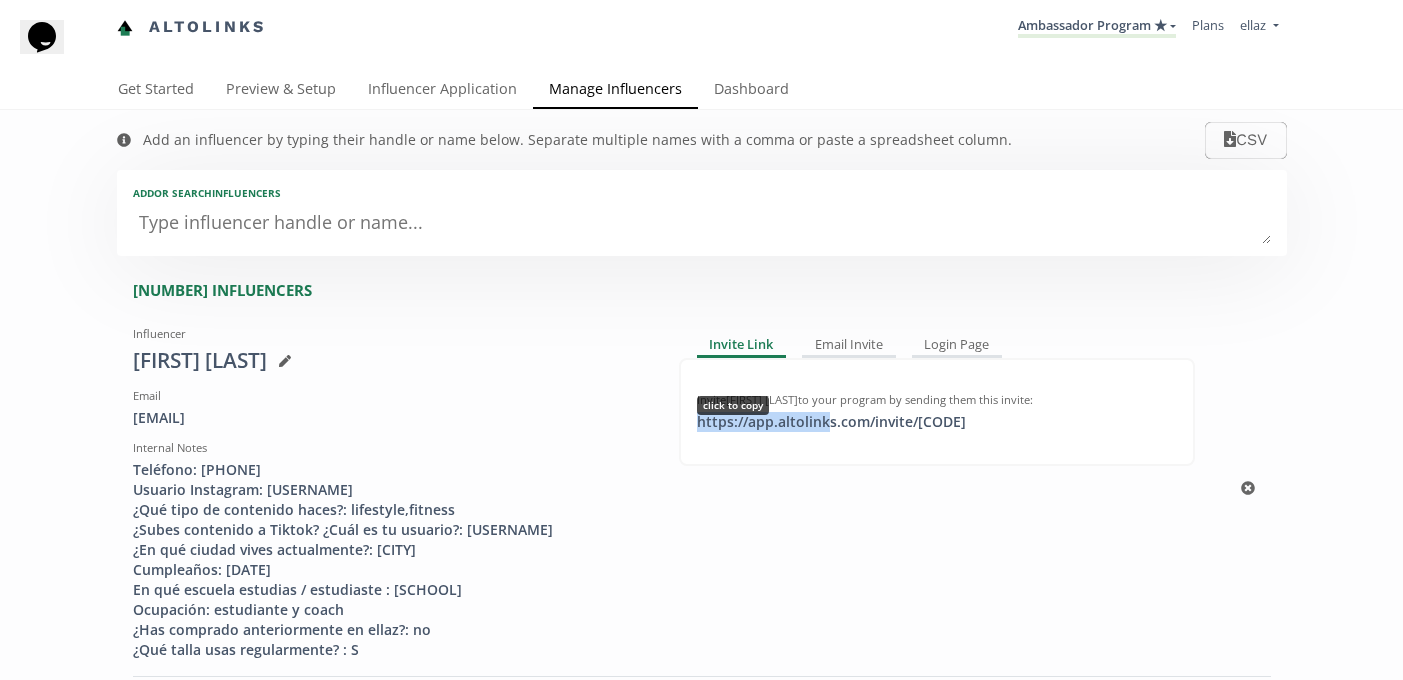 click on "https://app.altolinks.com/invite/ XJGTRUK4 click to copy" at bounding box center [831, 422] 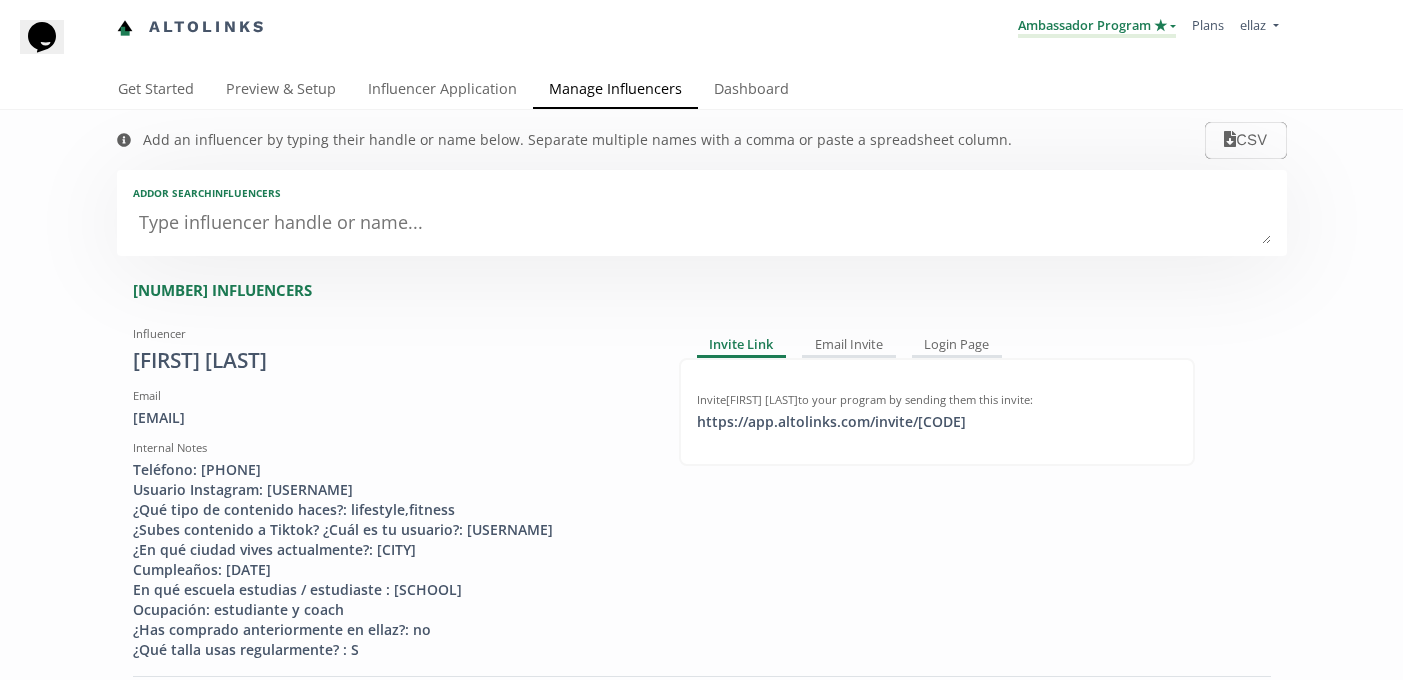 click on "Ambassador Program ★" at bounding box center [1097, 27] 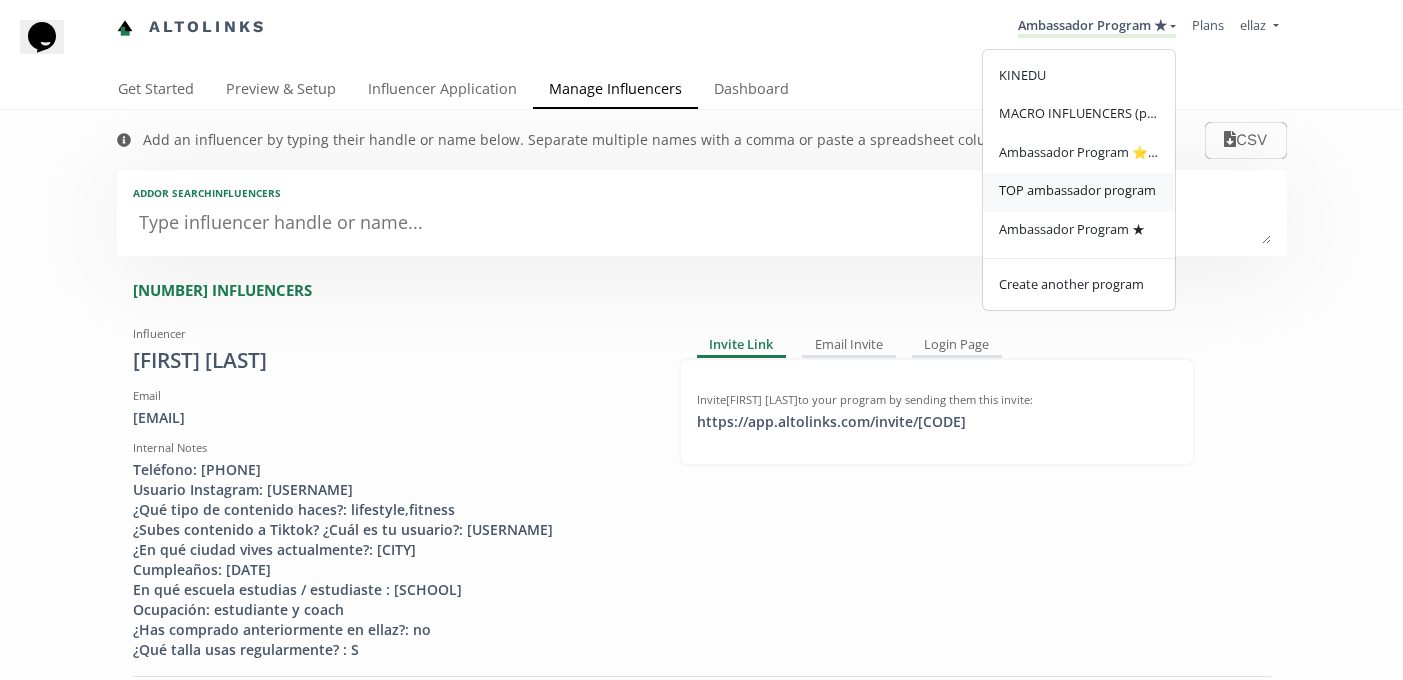 click on "TOP ambassador program" at bounding box center [1079, 192] 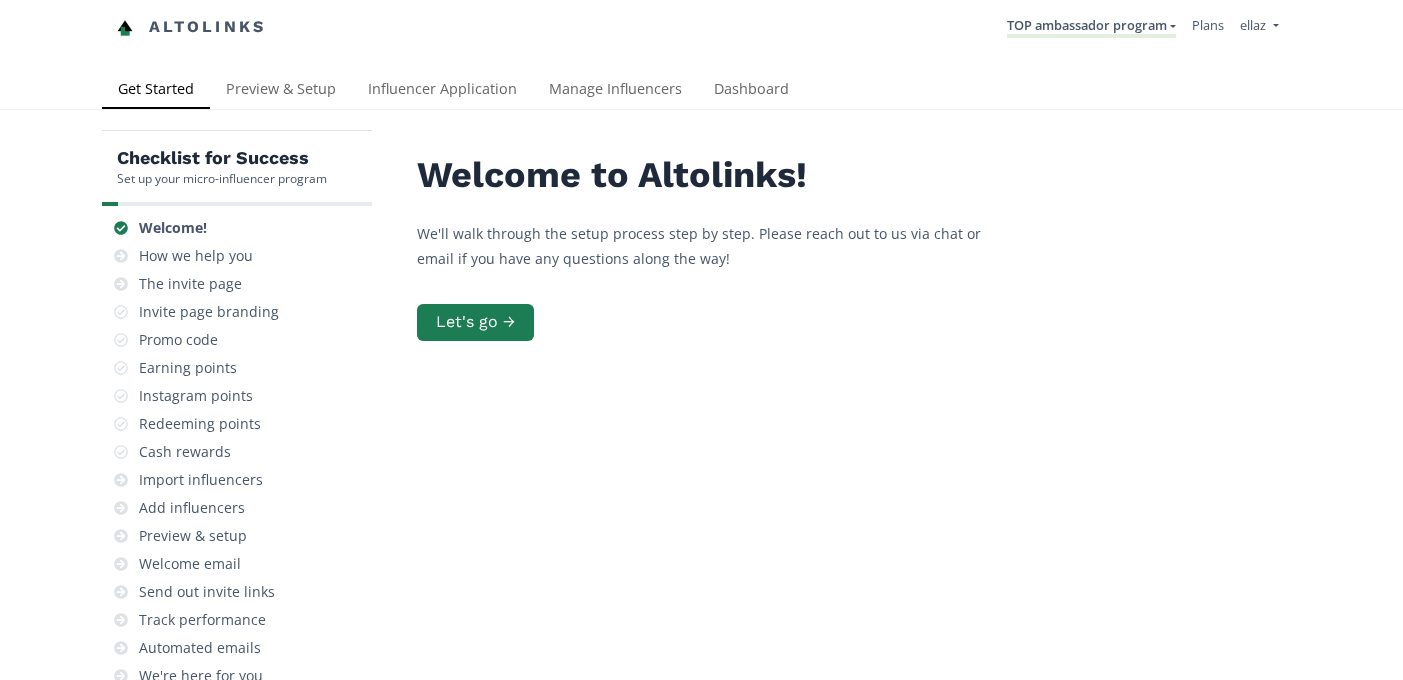 scroll, scrollTop: 0, scrollLeft: 0, axis: both 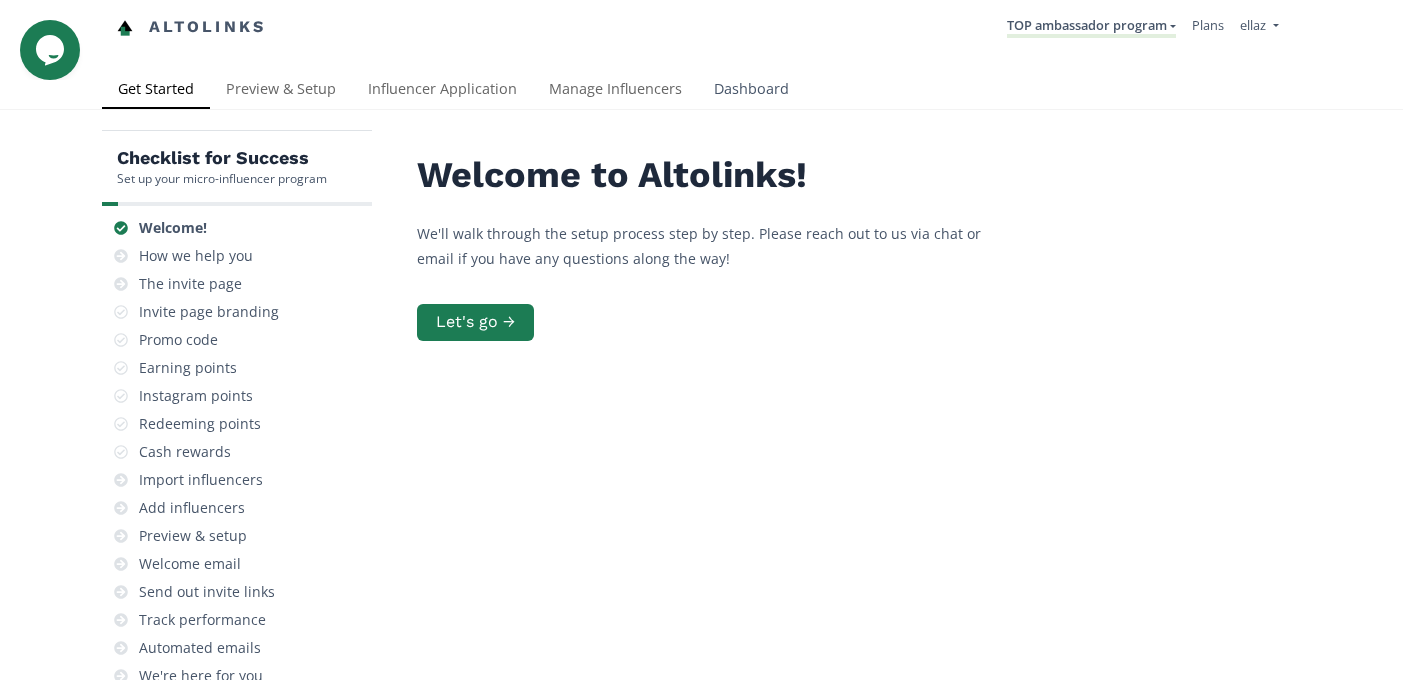 click on "Dashboard" at bounding box center (751, 91) 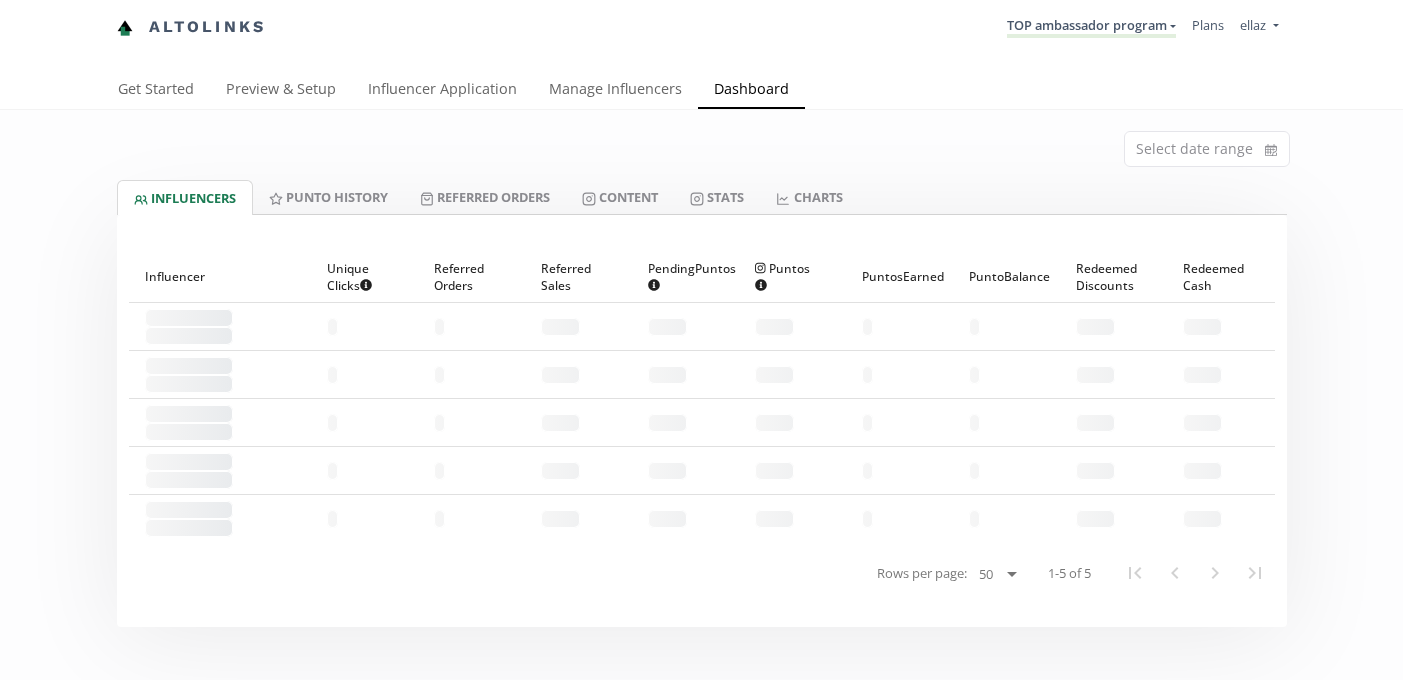 scroll, scrollTop: 0, scrollLeft: 0, axis: both 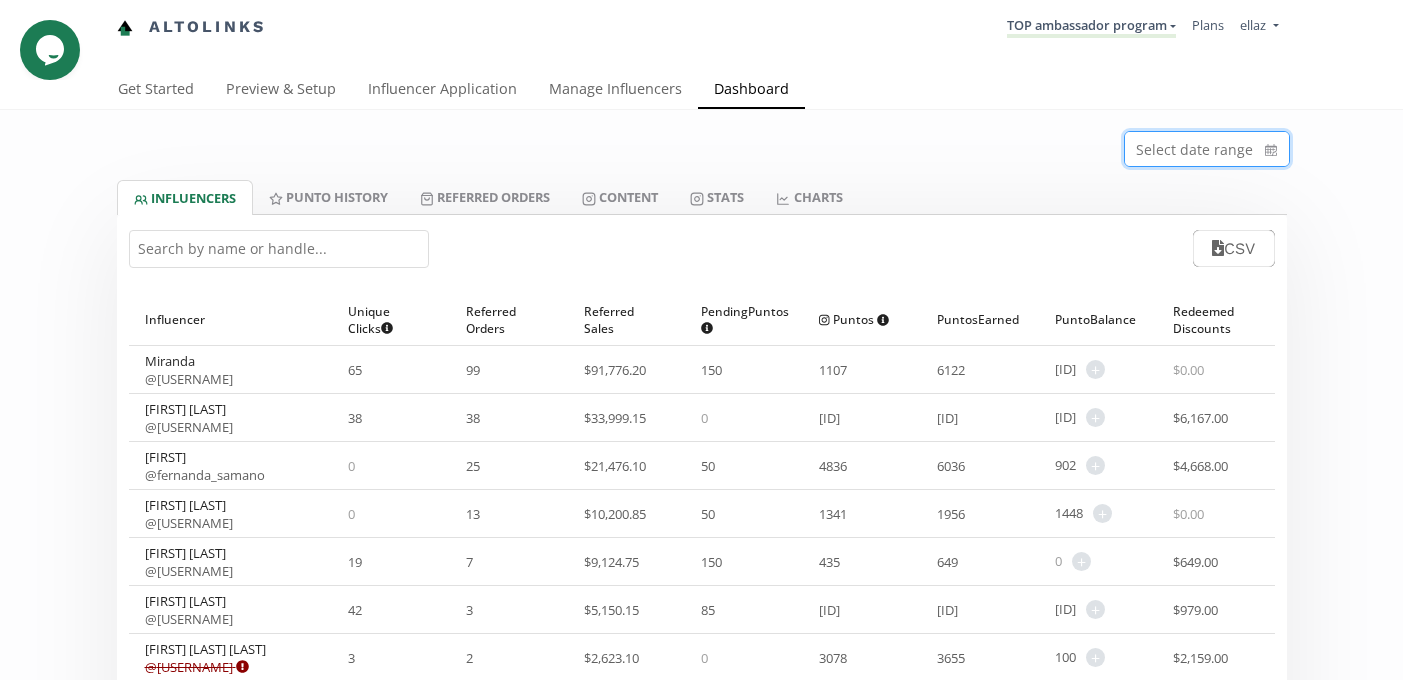 click at bounding box center (1207, 149) 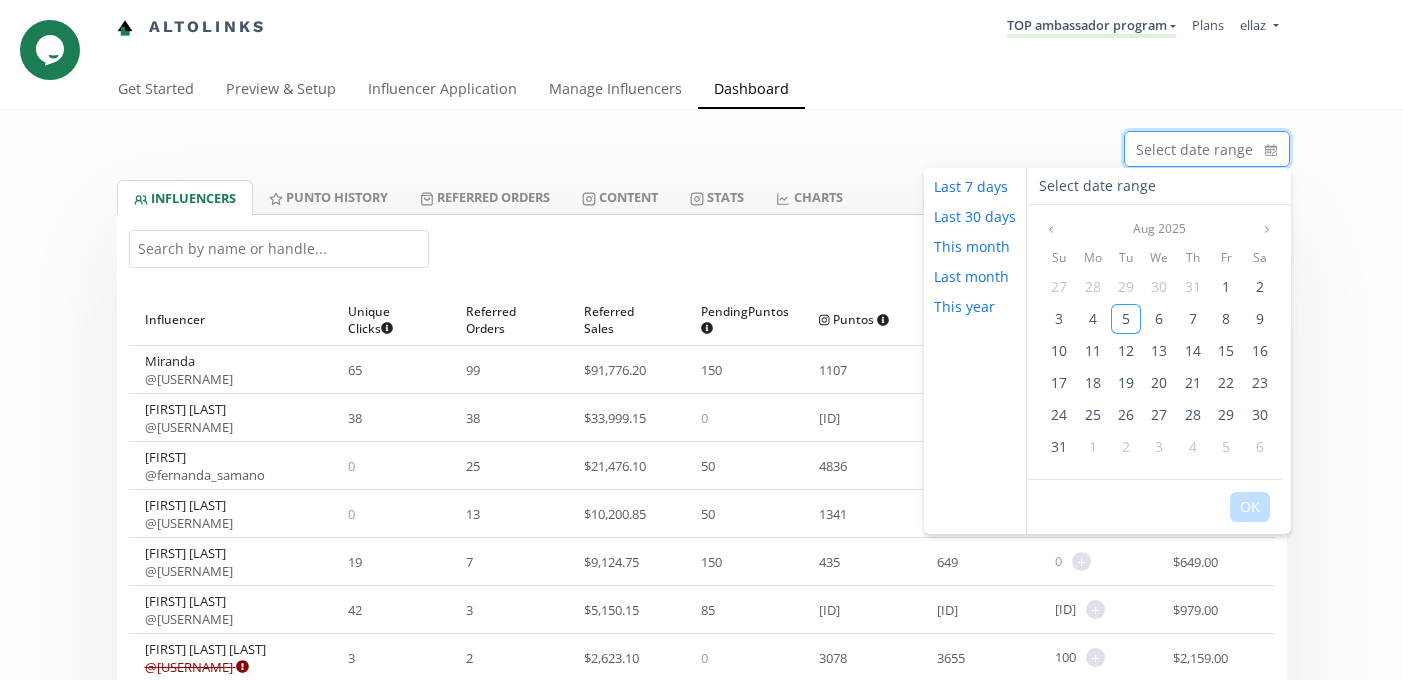 click on "Select date range" at bounding box center [702, 145] 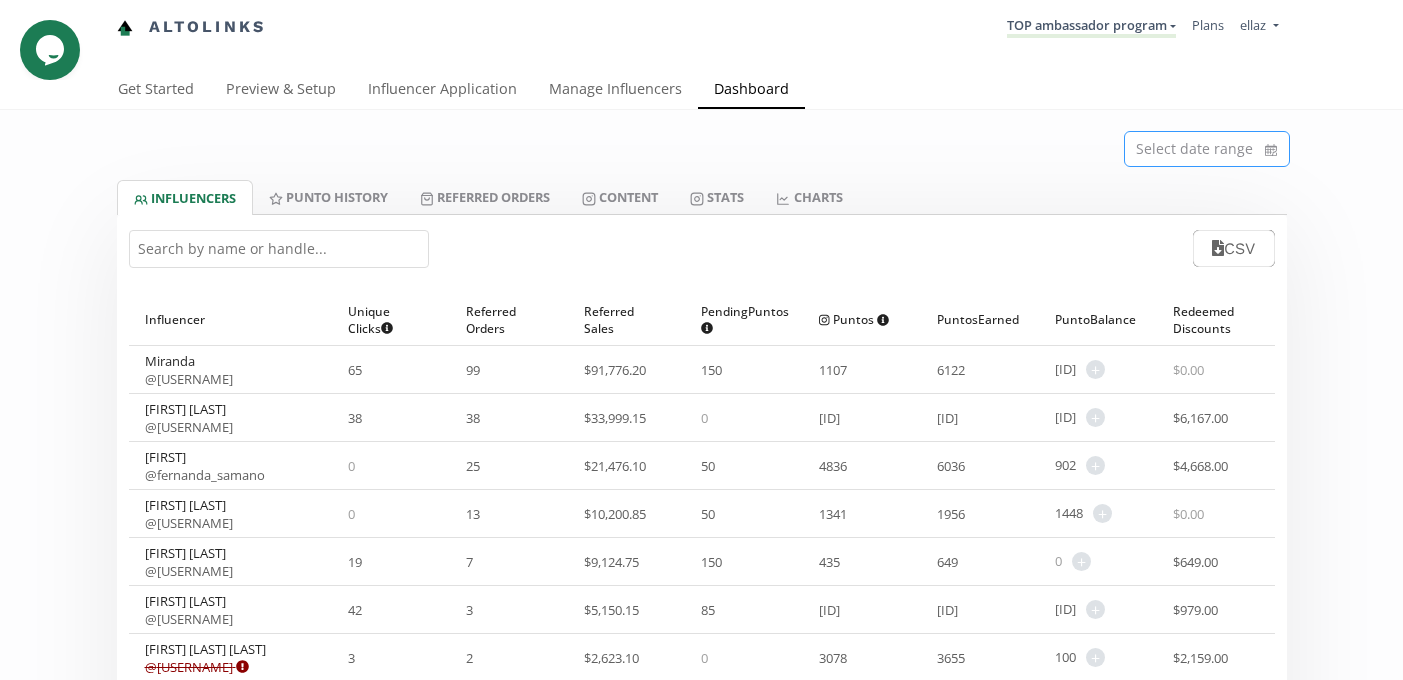 click at bounding box center (1207, 149) 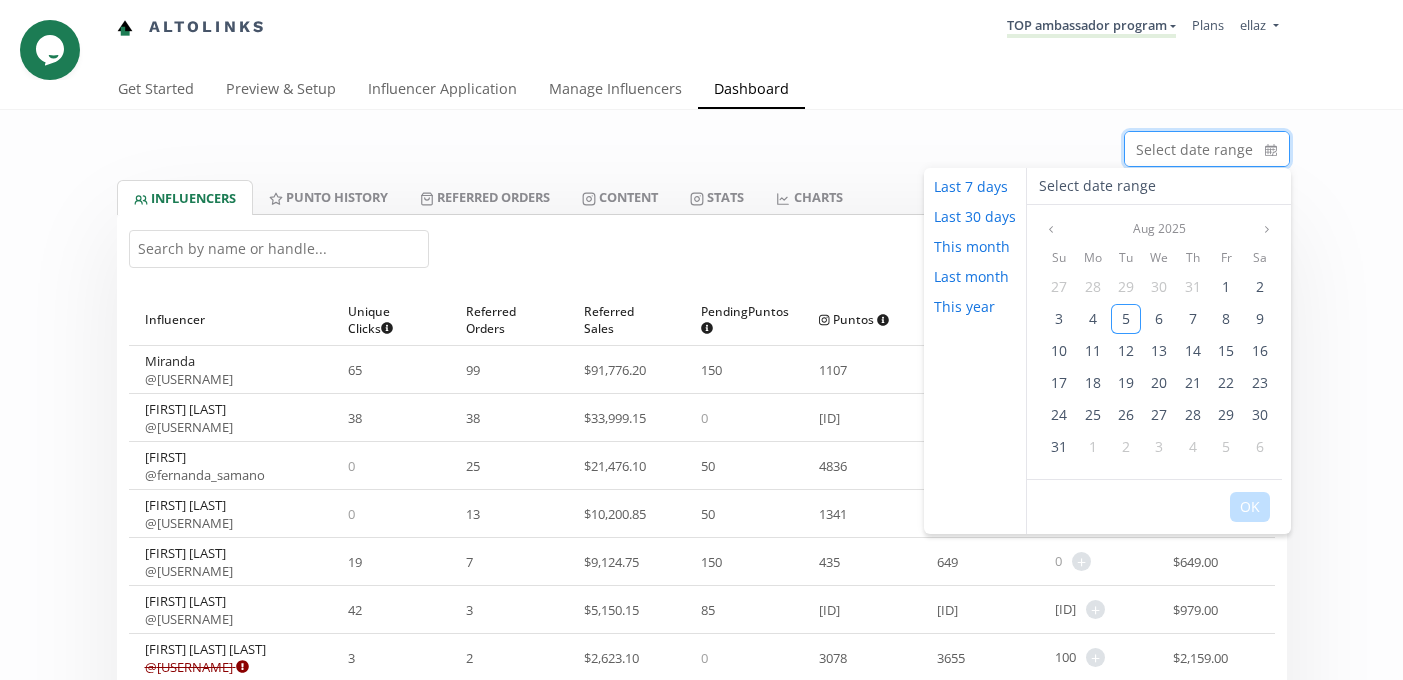 click on "Altolinks
TOP ambassador program
KINEDU
MACRO INFLUENCERS (prog ventas)
Ambassador Program ⭐️⭐️ TOP ambassador program Ambassador Program ★" at bounding box center [701, 35] 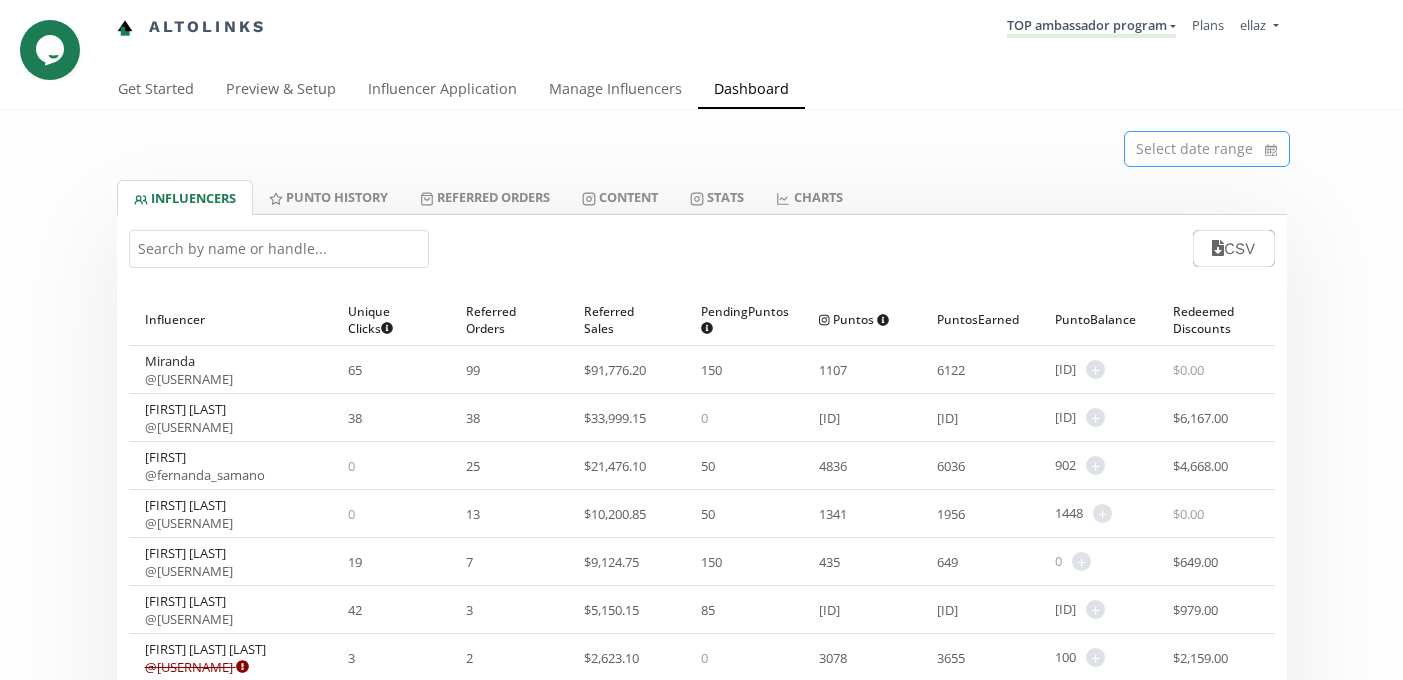 click at bounding box center (1207, 149) 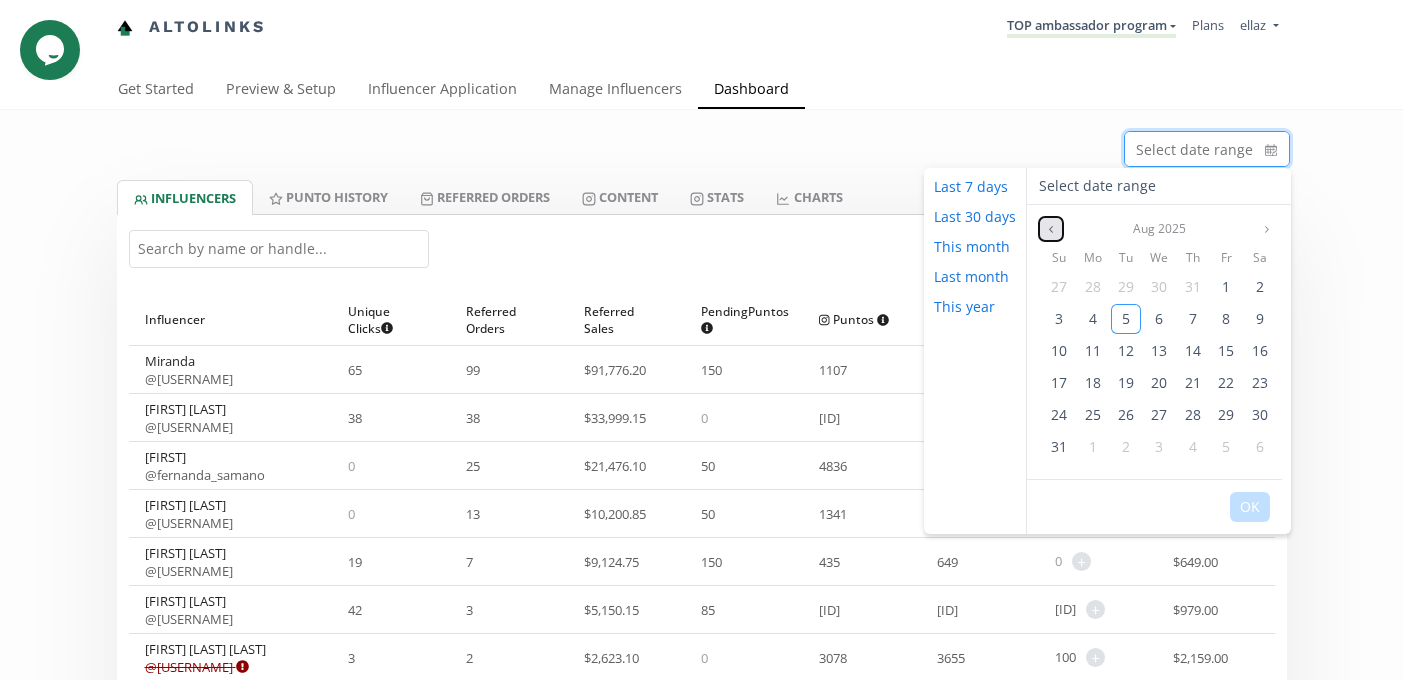 click 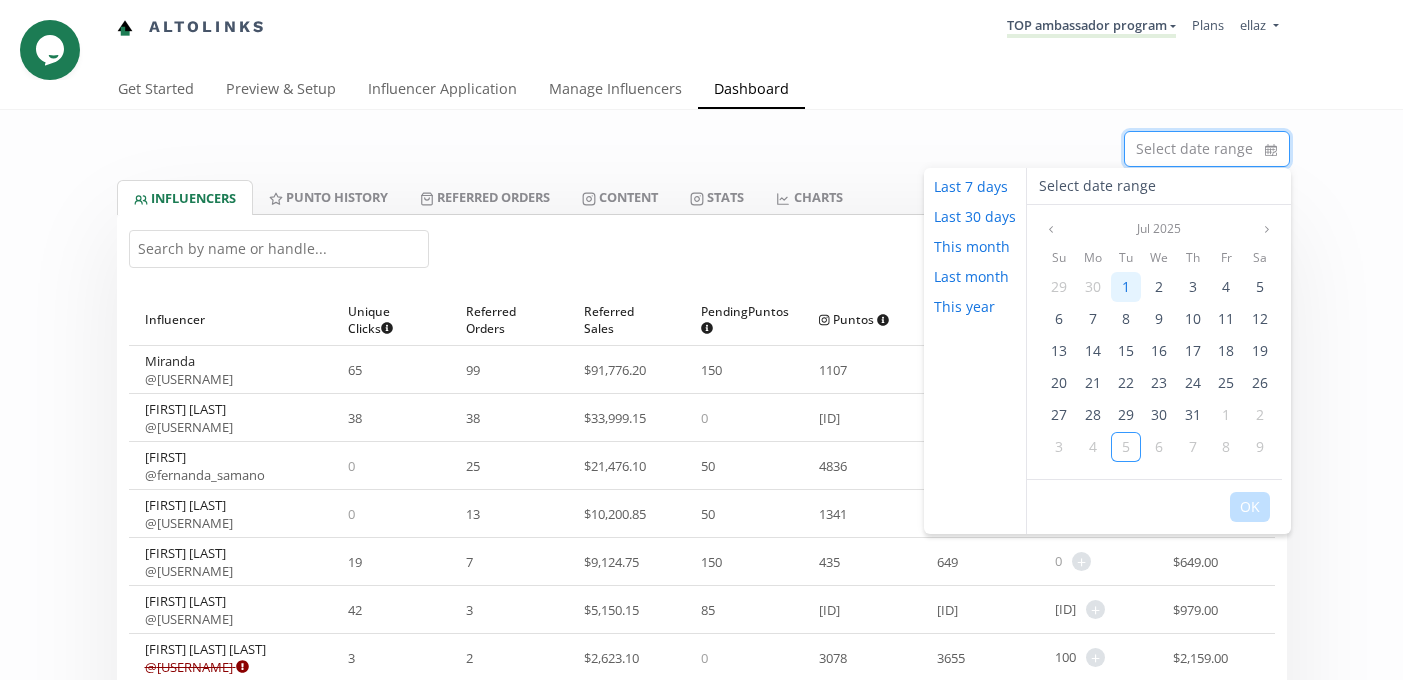 click on "1" at bounding box center [1126, 286] 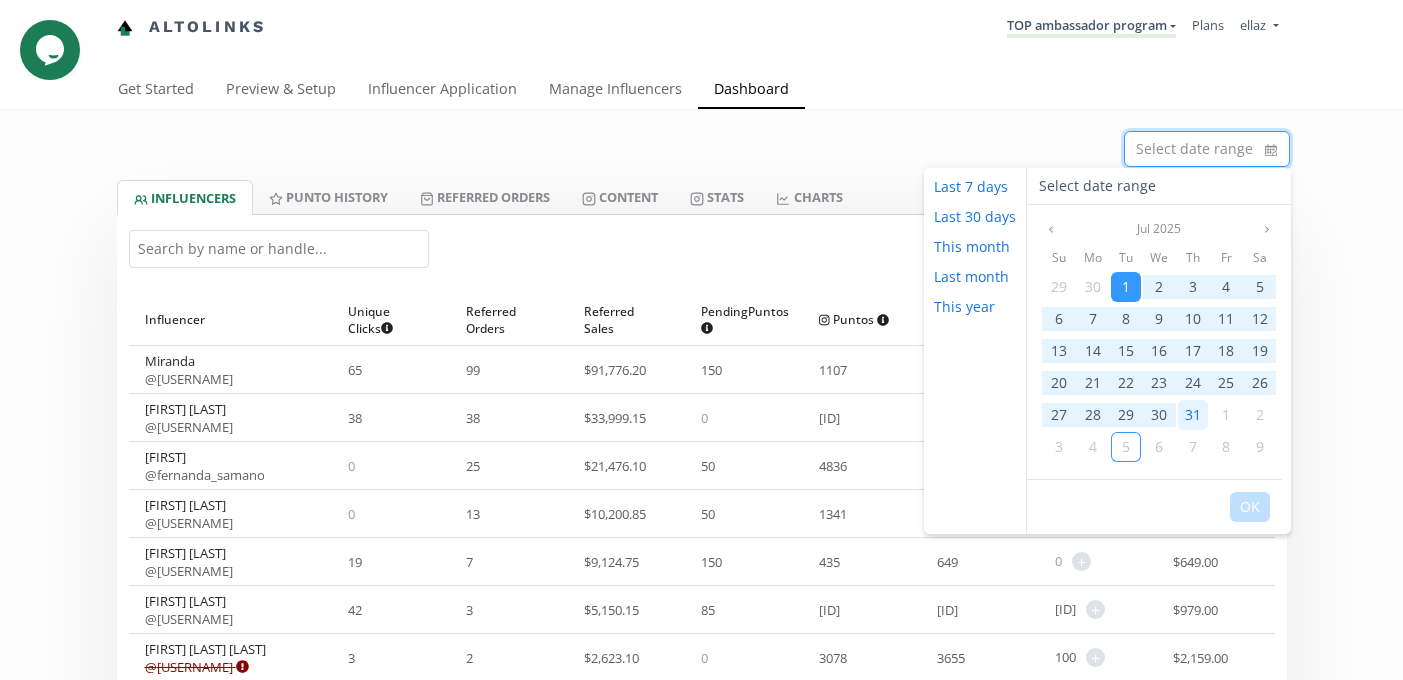 click on "31" at bounding box center (1193, 414) 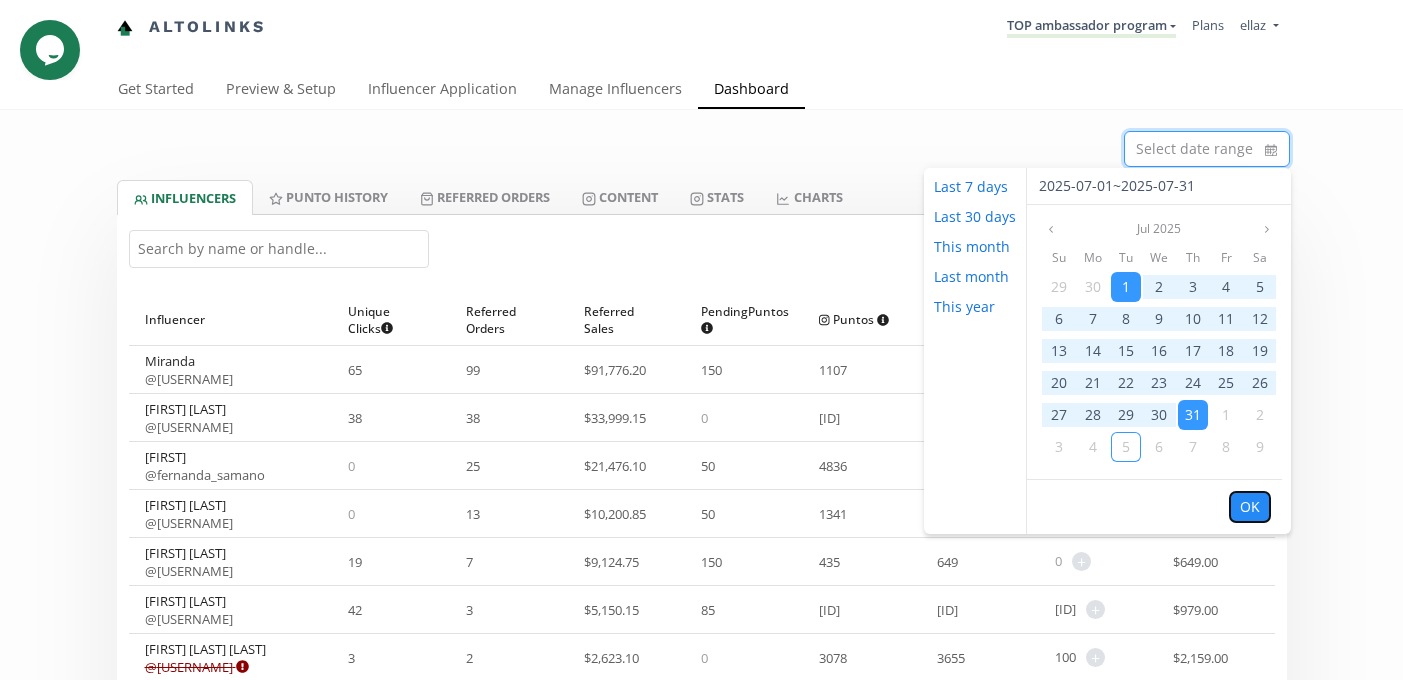 click on "OK" at bounding box center (1250, 507) 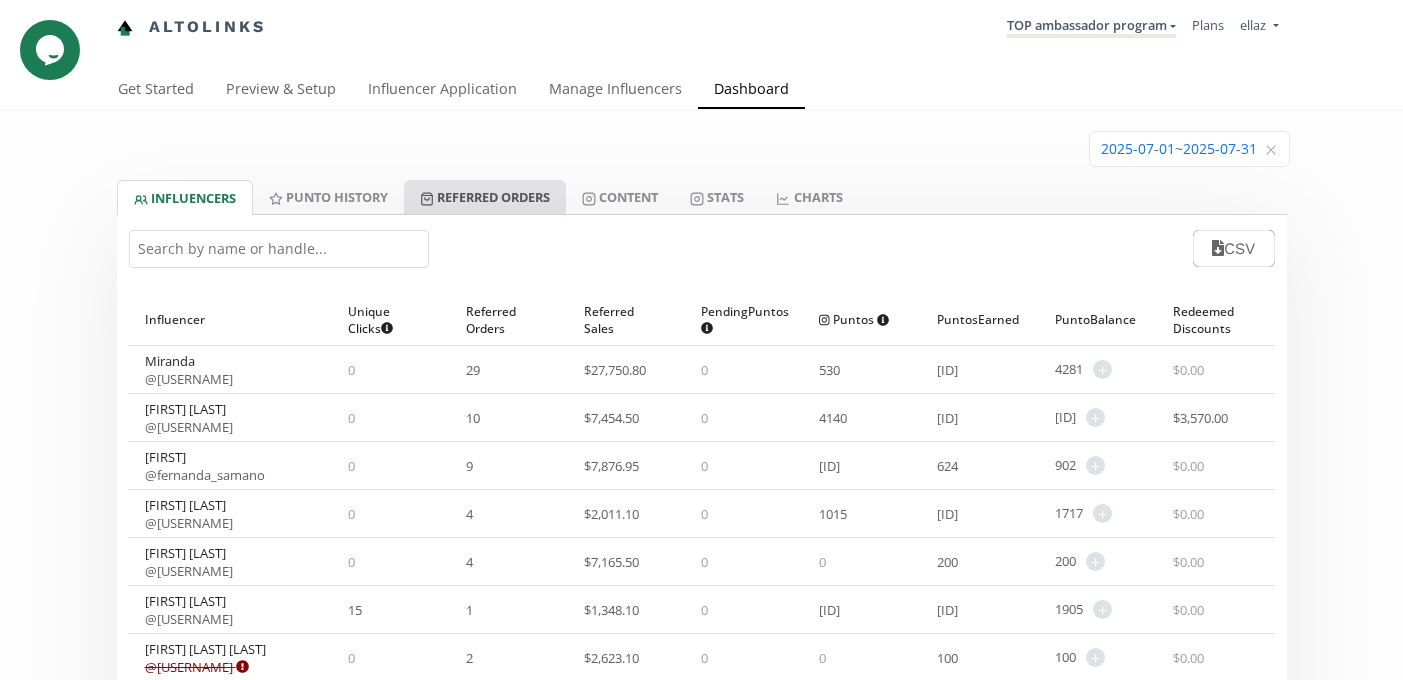 click on "Referred Orders" at bounding box center [485, 197] 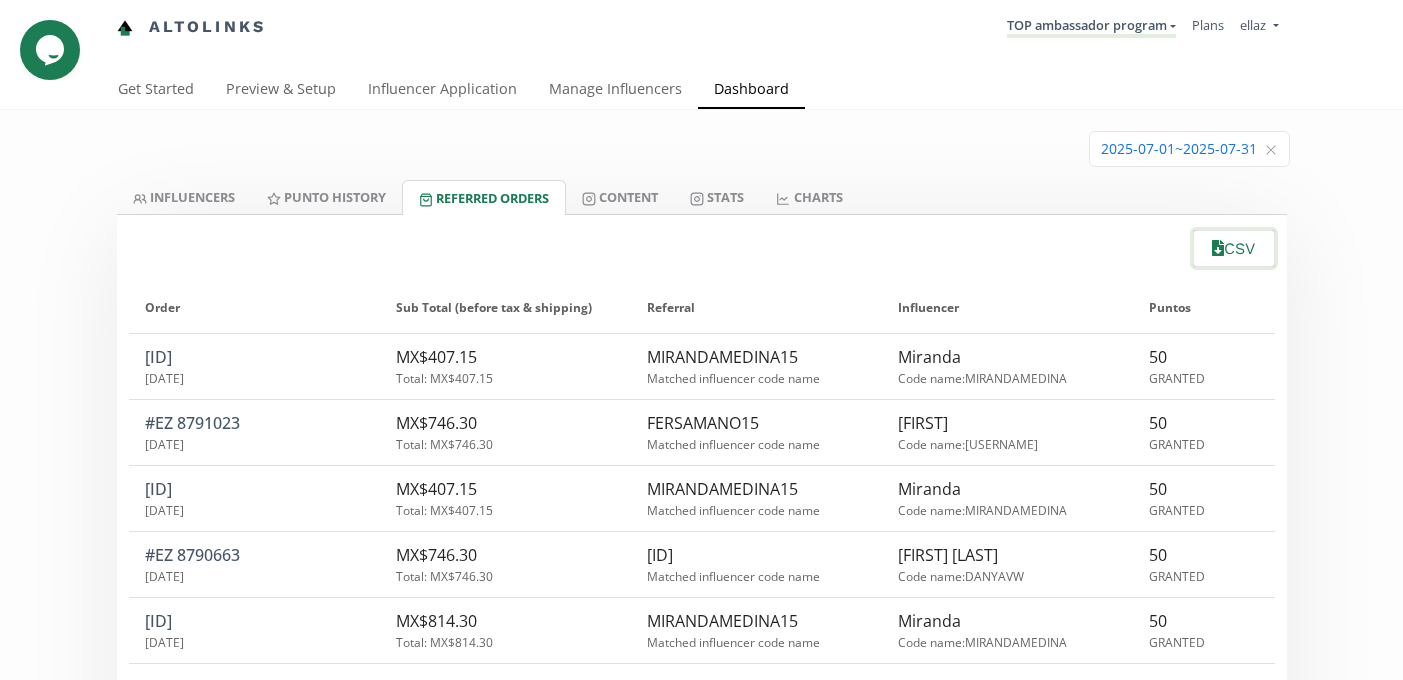 click on "CSV" at bounding box center [1233, 248] 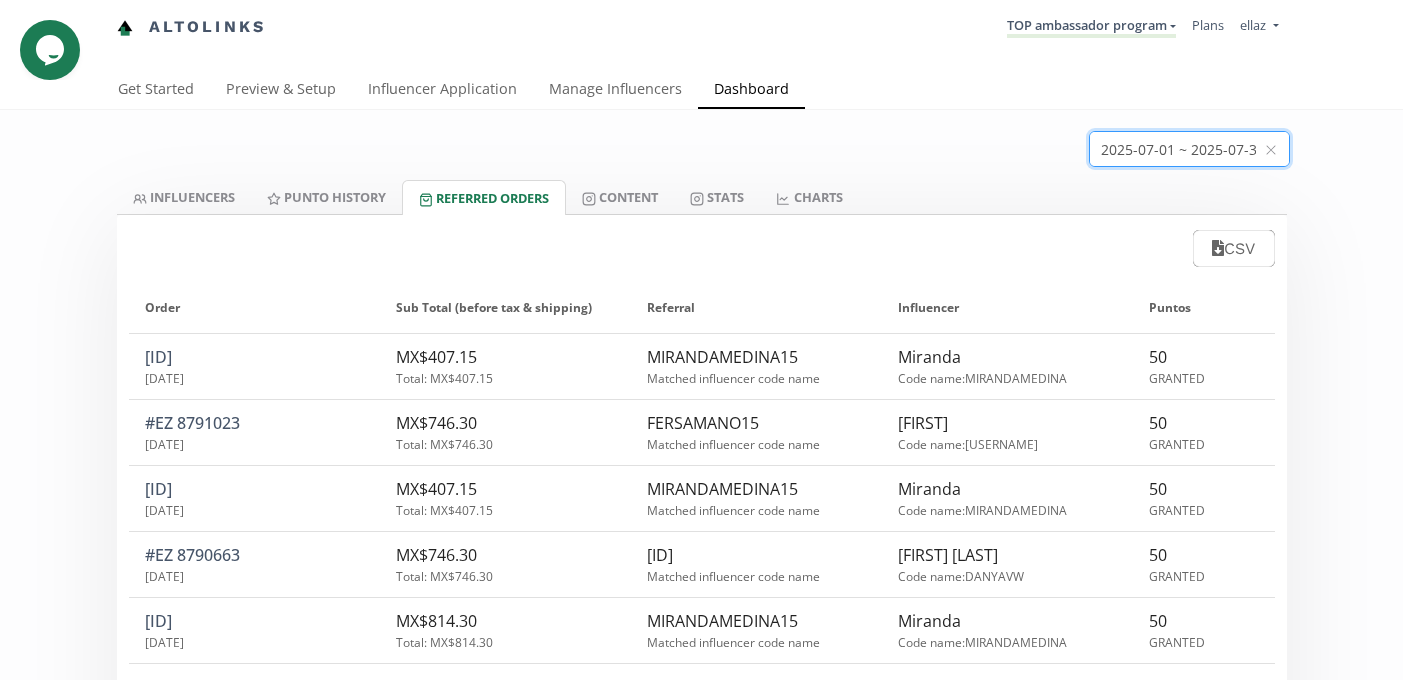 click at bounding box center [1189, 149] 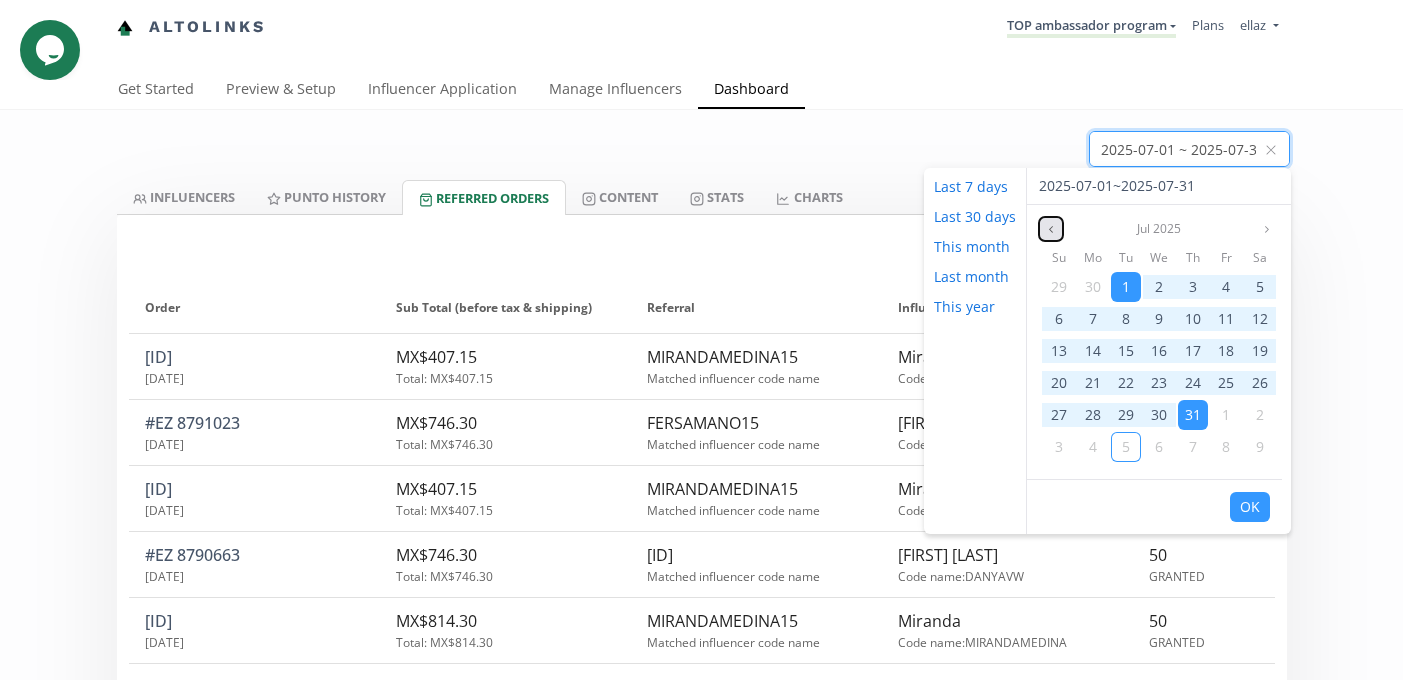click at bounding box center [1051, 229] 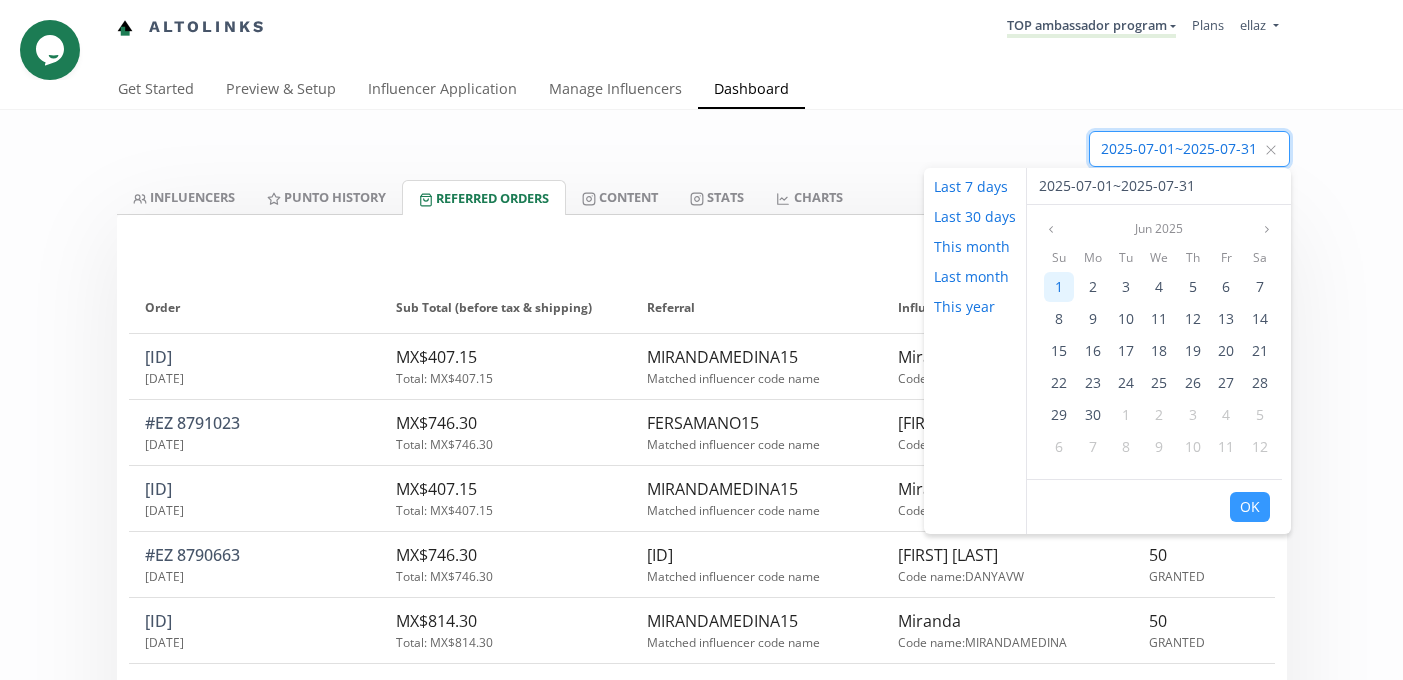 click on "1" at bounding box center (1059, 287) 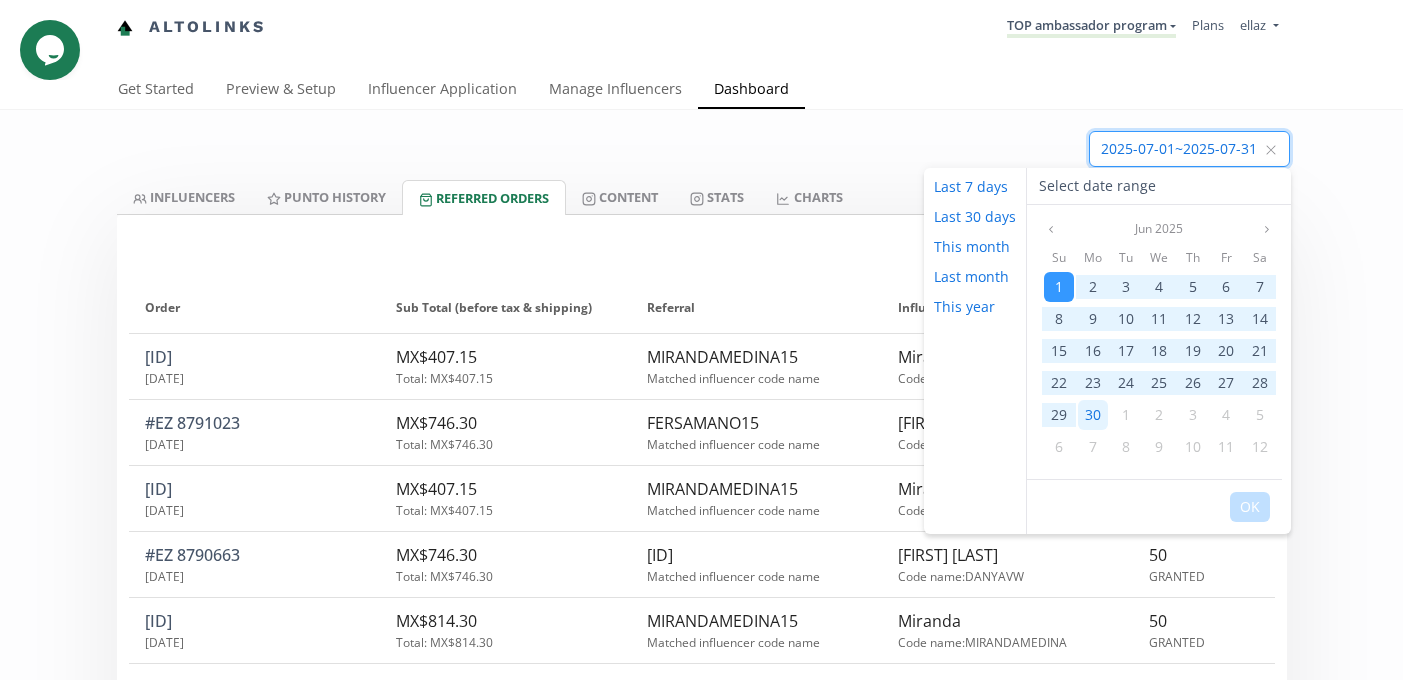 click on "30" at bounding box center (1093, 414) 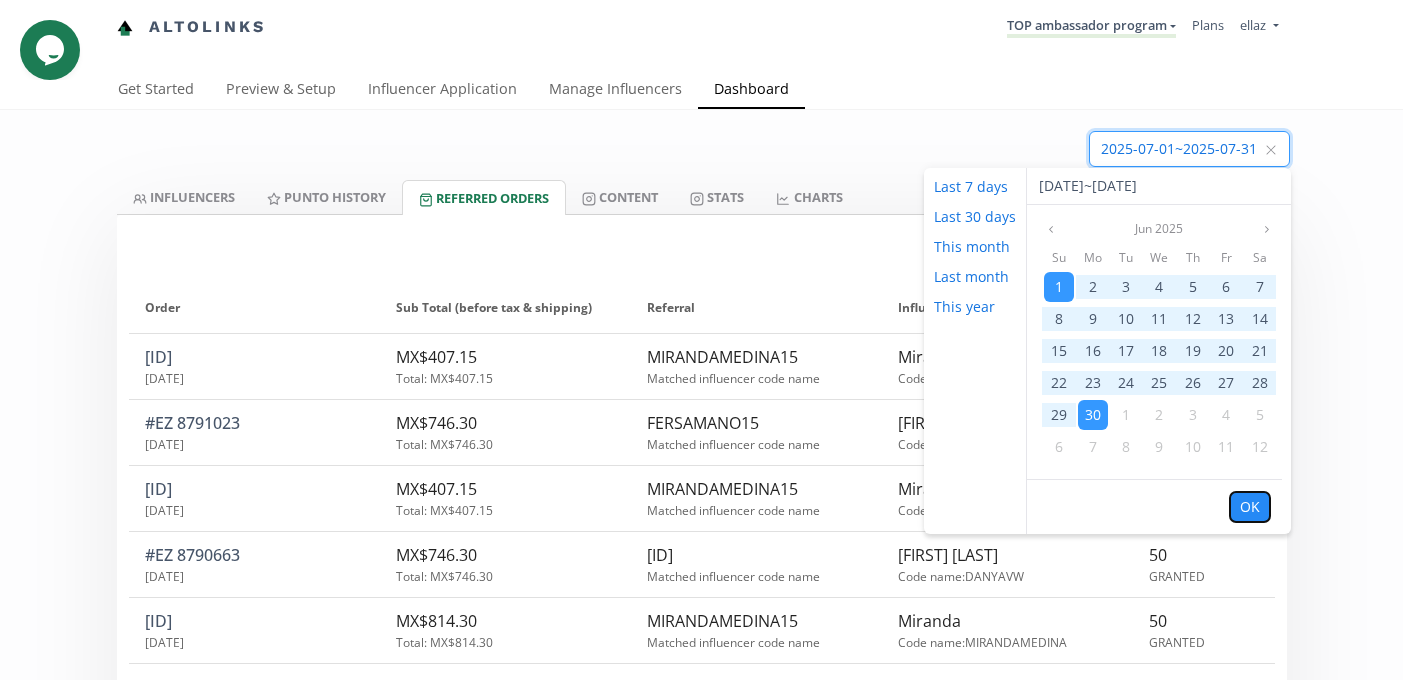 click on "OK" at bounding box center [1250, 507] 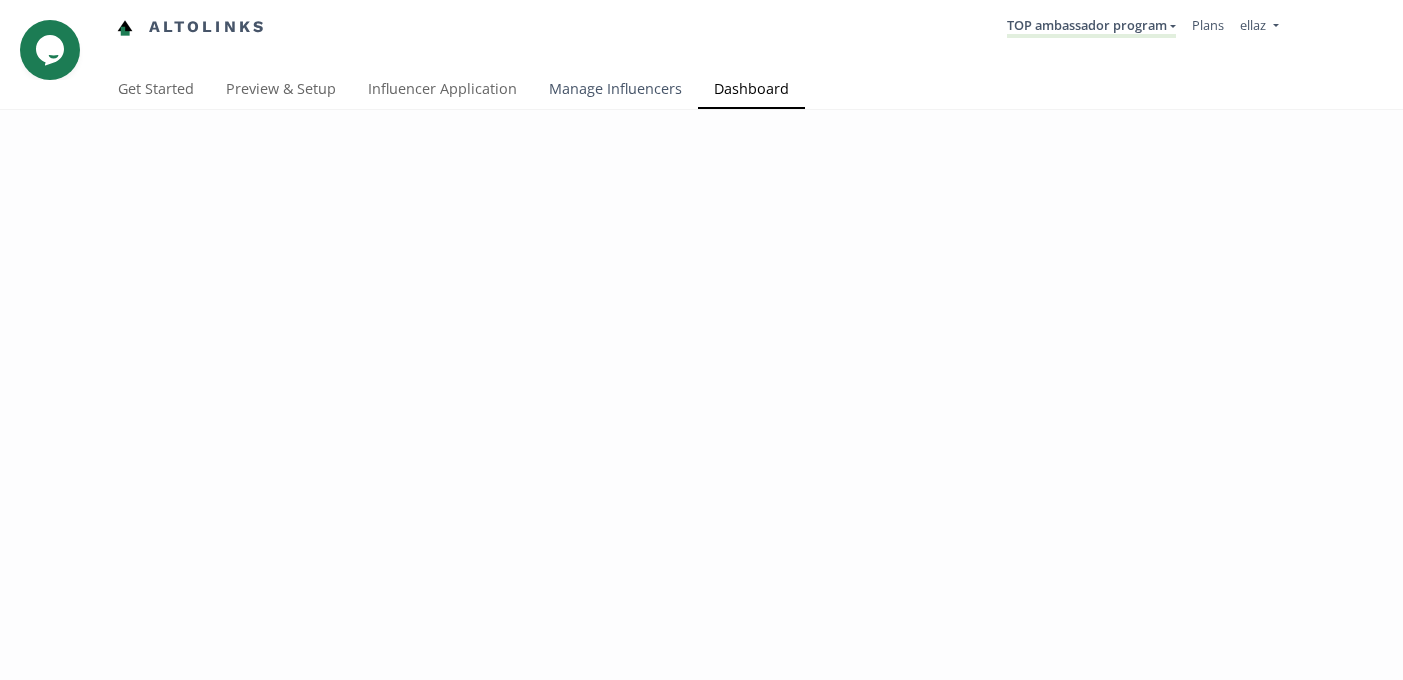 click on "Manage Influencers" at bounding box center (615, 91) 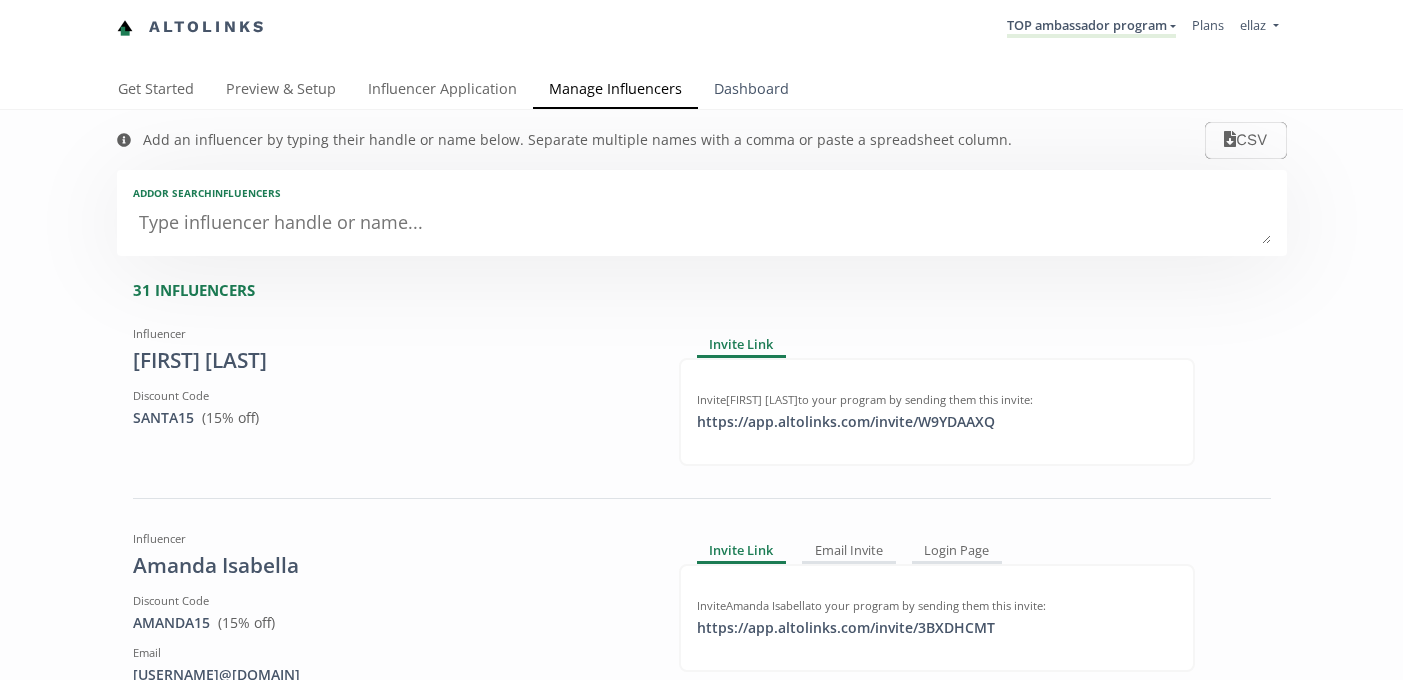 scroll, scrollTop: 0, scrollLeft: 0, axis: both 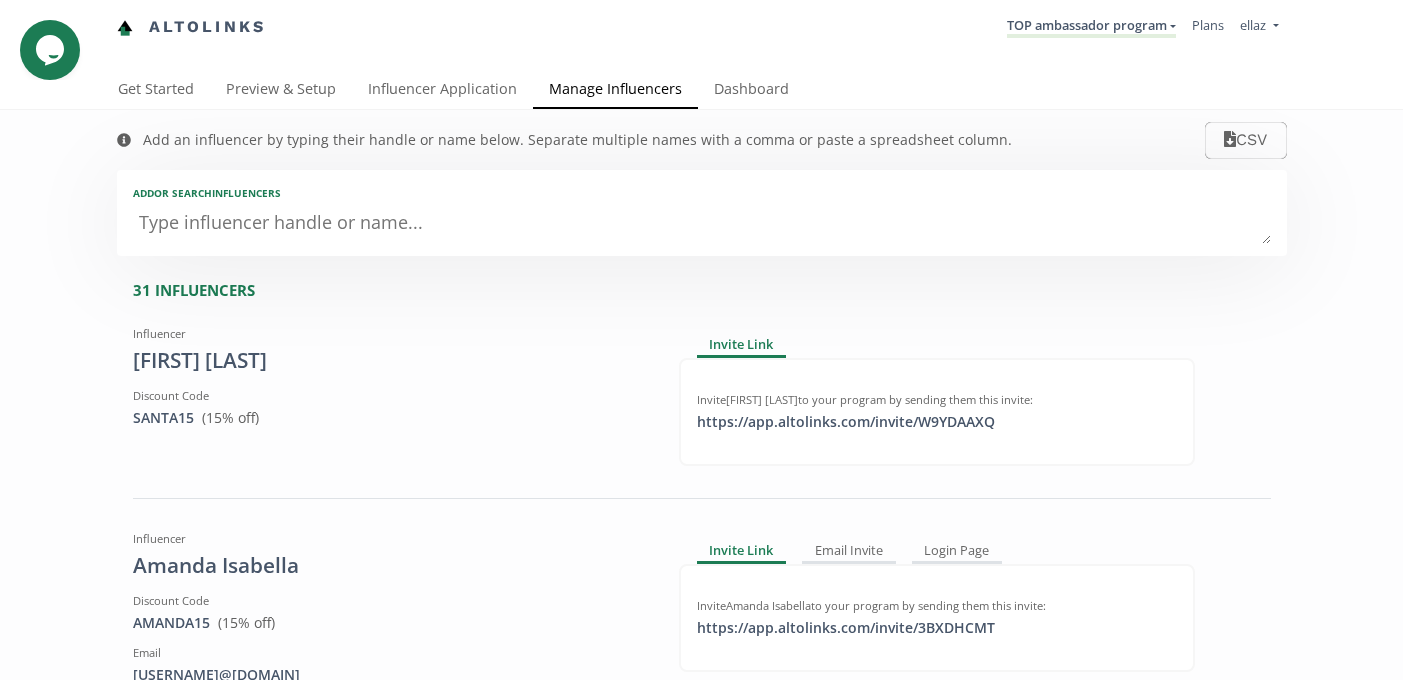click on "Add an influencer by typing their handle or name below. Separate multiple names with a comma or paste a spreadsheet column." at bounding box center (564, 140) 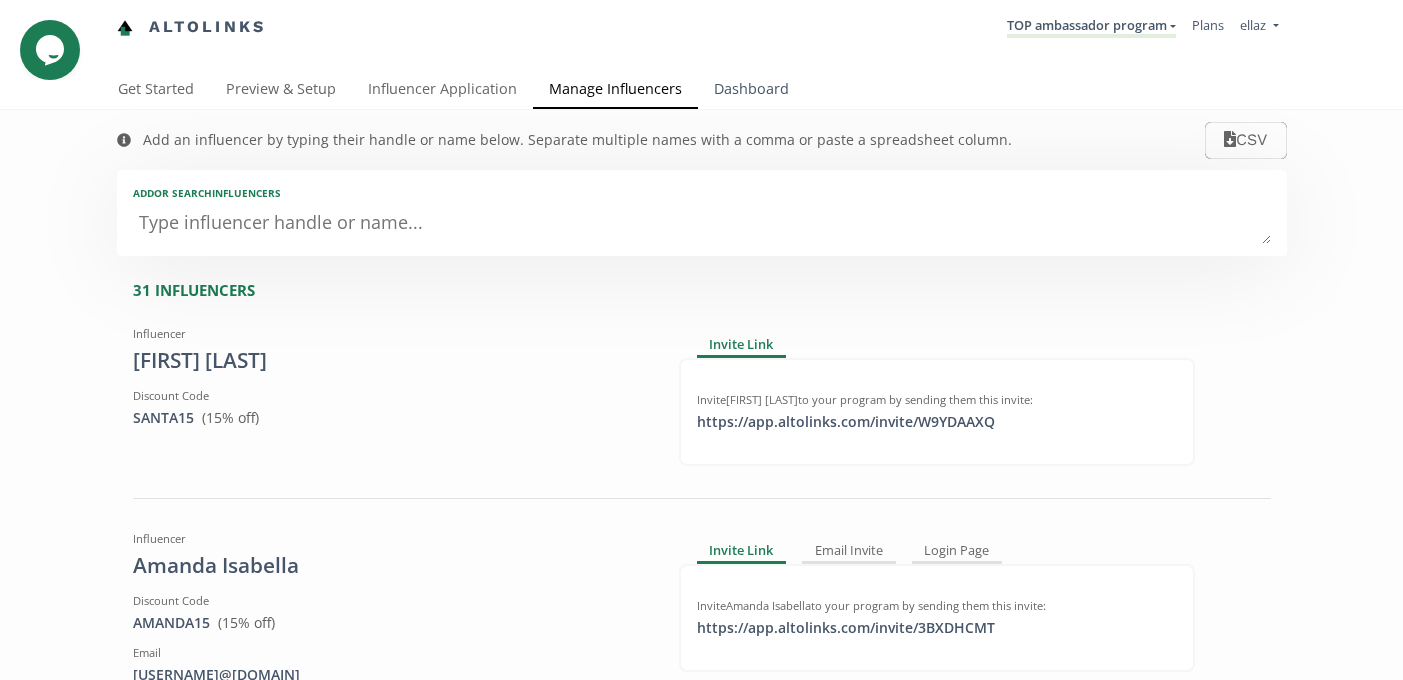 click on "Dashboard" at bounding box center [751, 91] 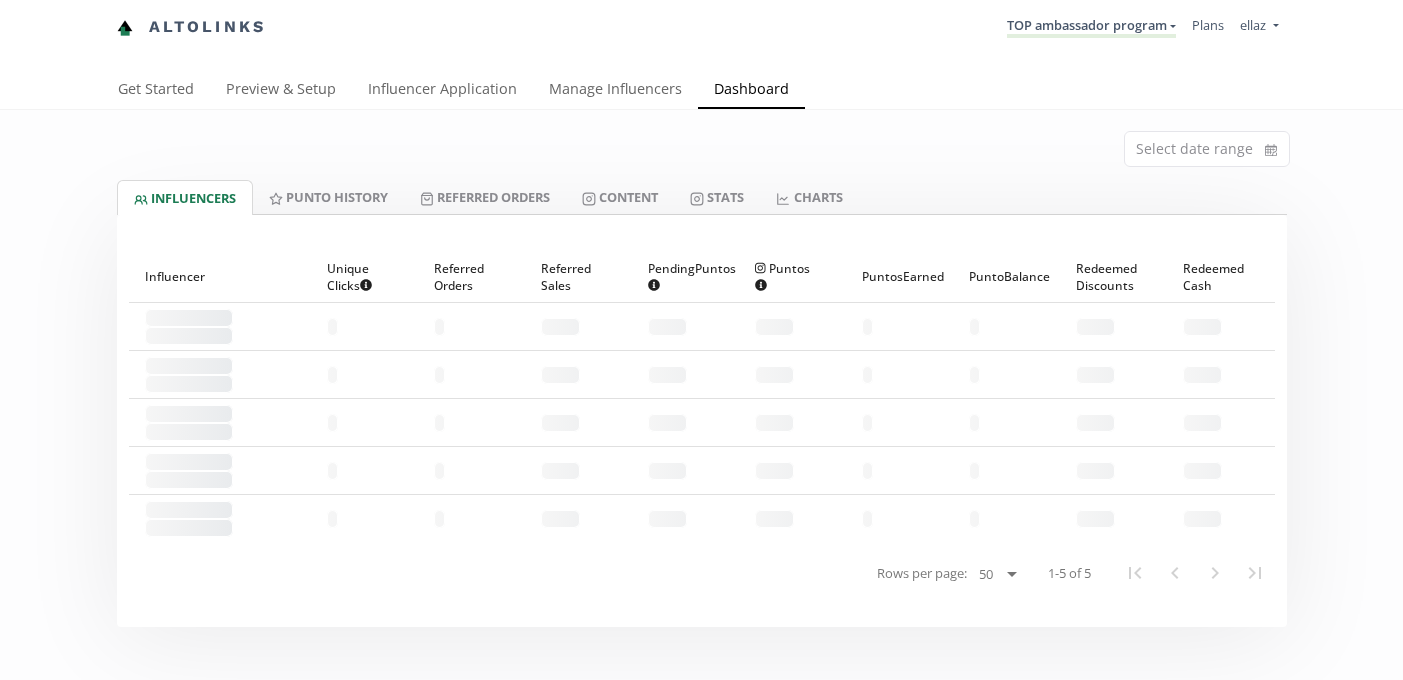 scroll, scrollTop: 0, scrollLeft: 0, axis: both 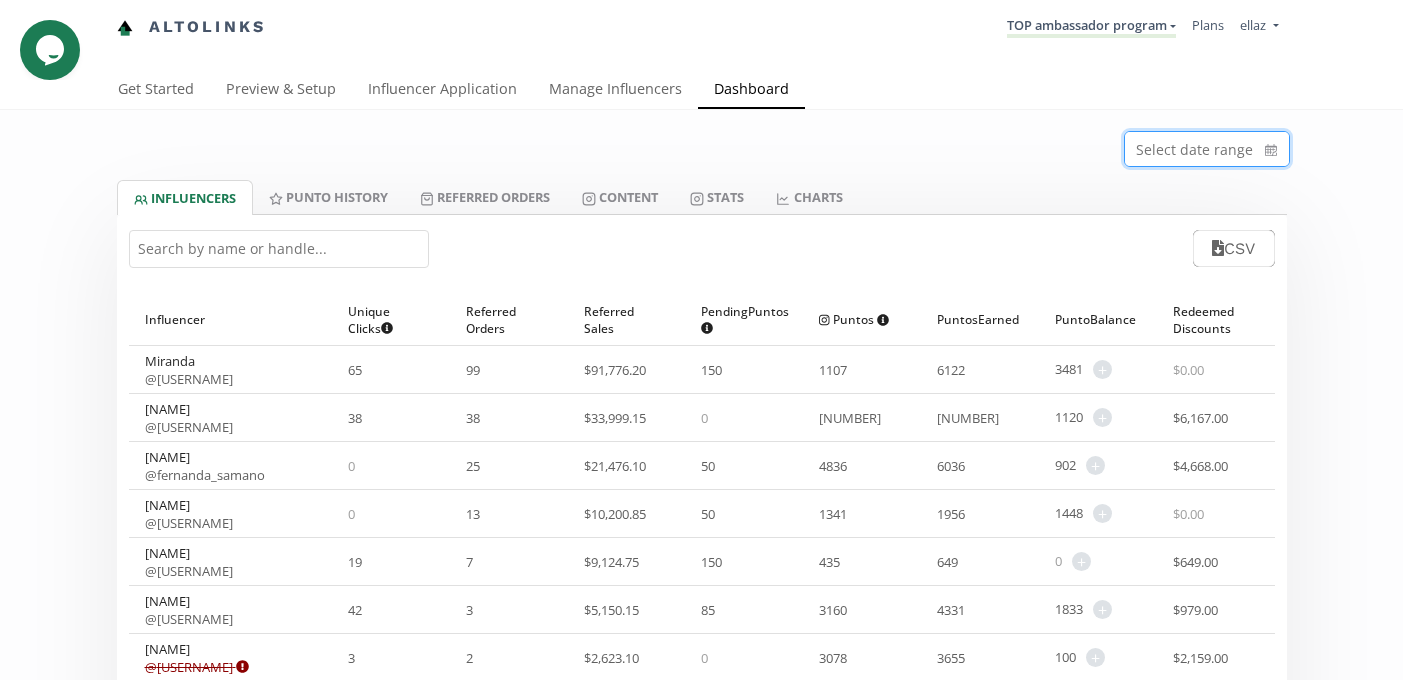 click at bounding box center (1207, 149) 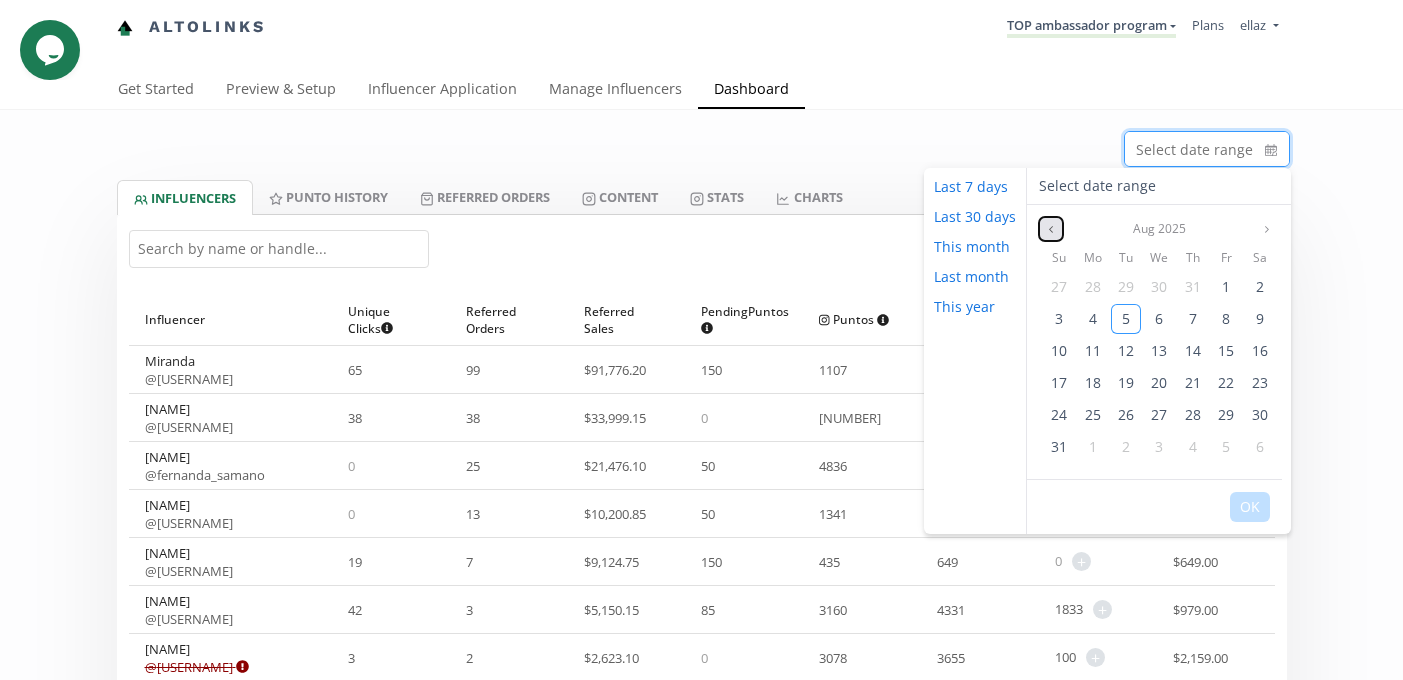 click 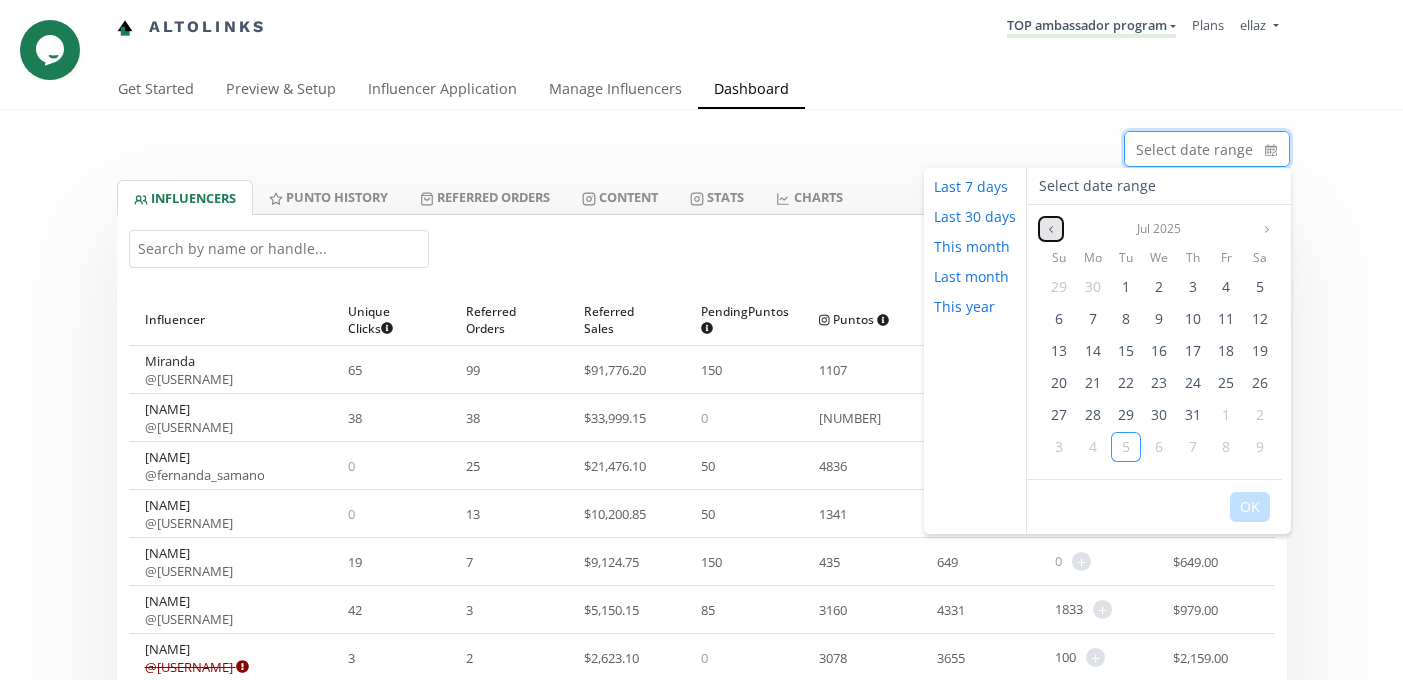 click 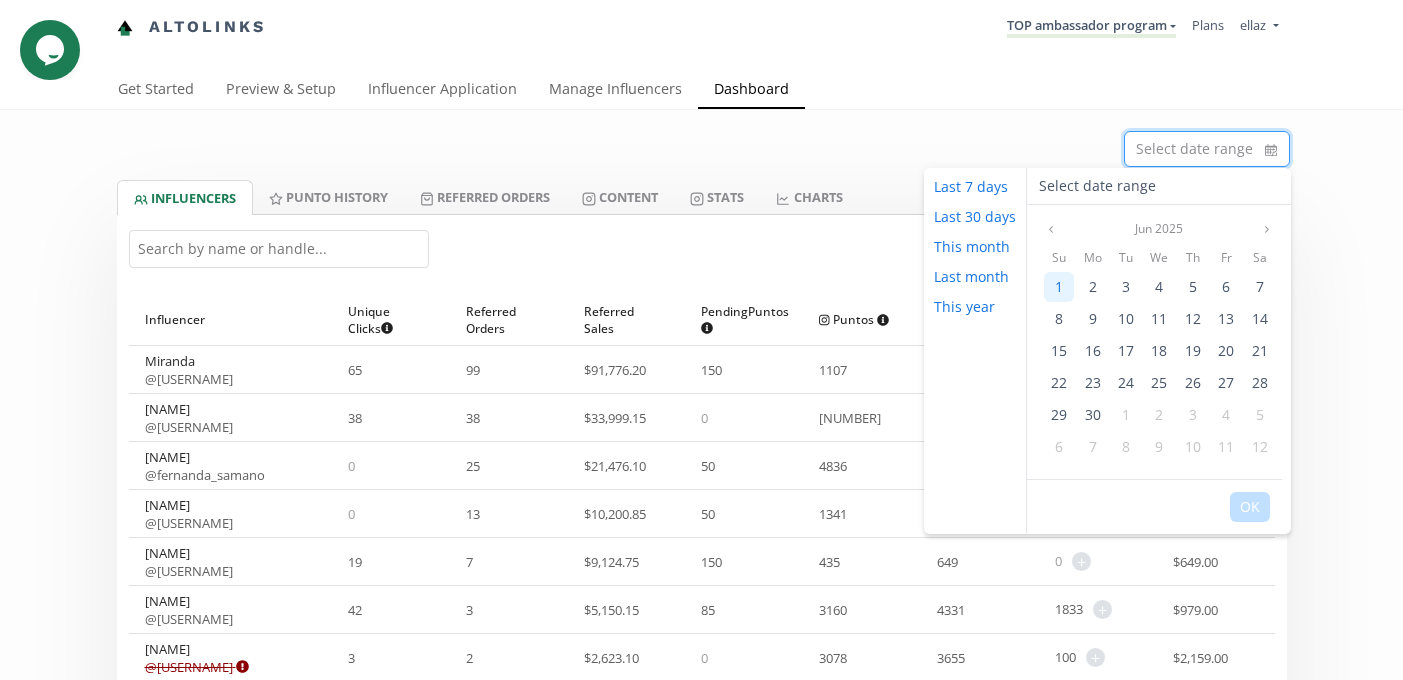 click on "1" at bounding box center [1059, 286] 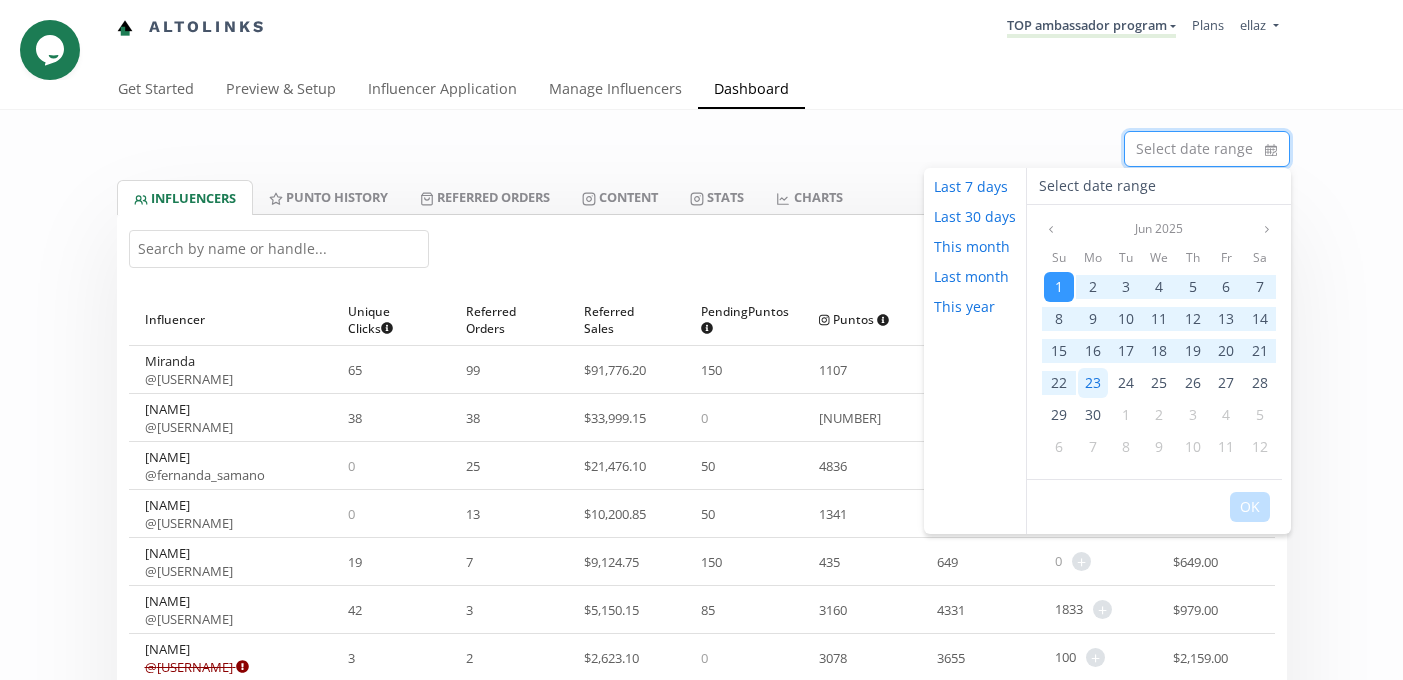 click on "23" at bounding box center (1093, 383) 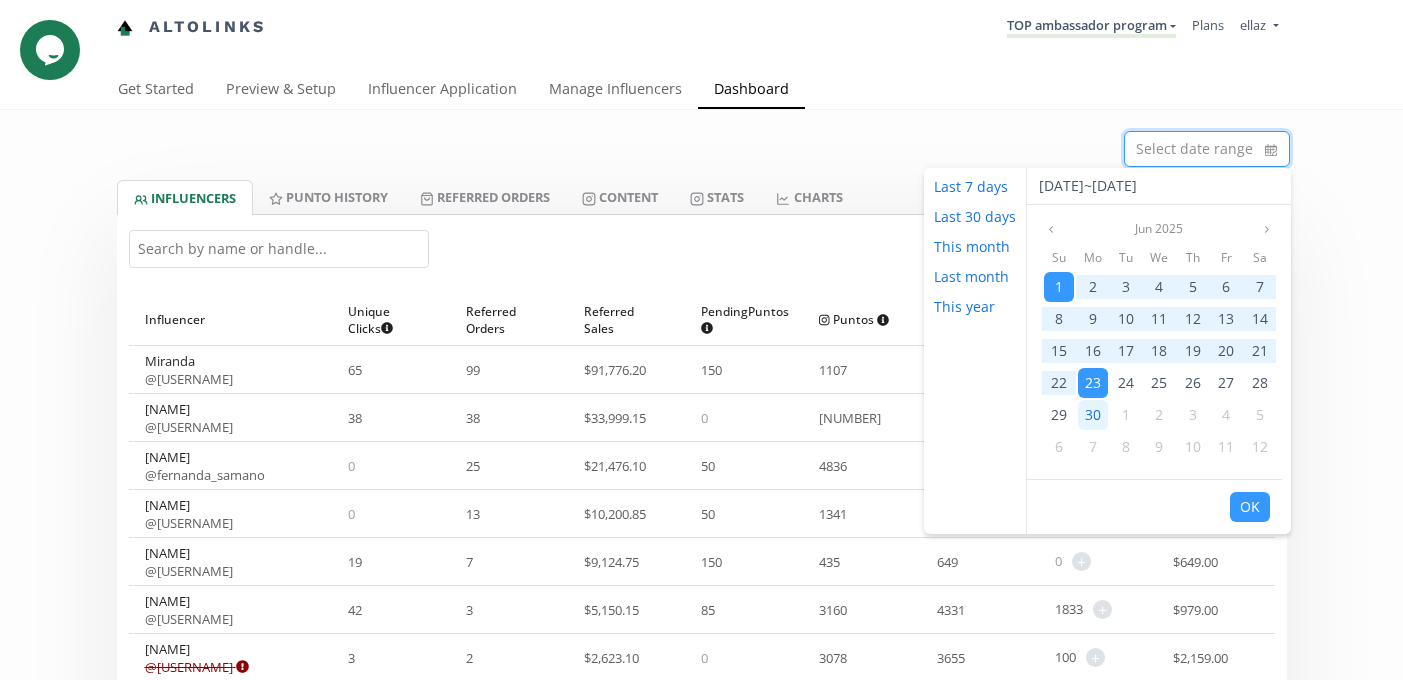 click on "30" at bounding box center (1093, 414) 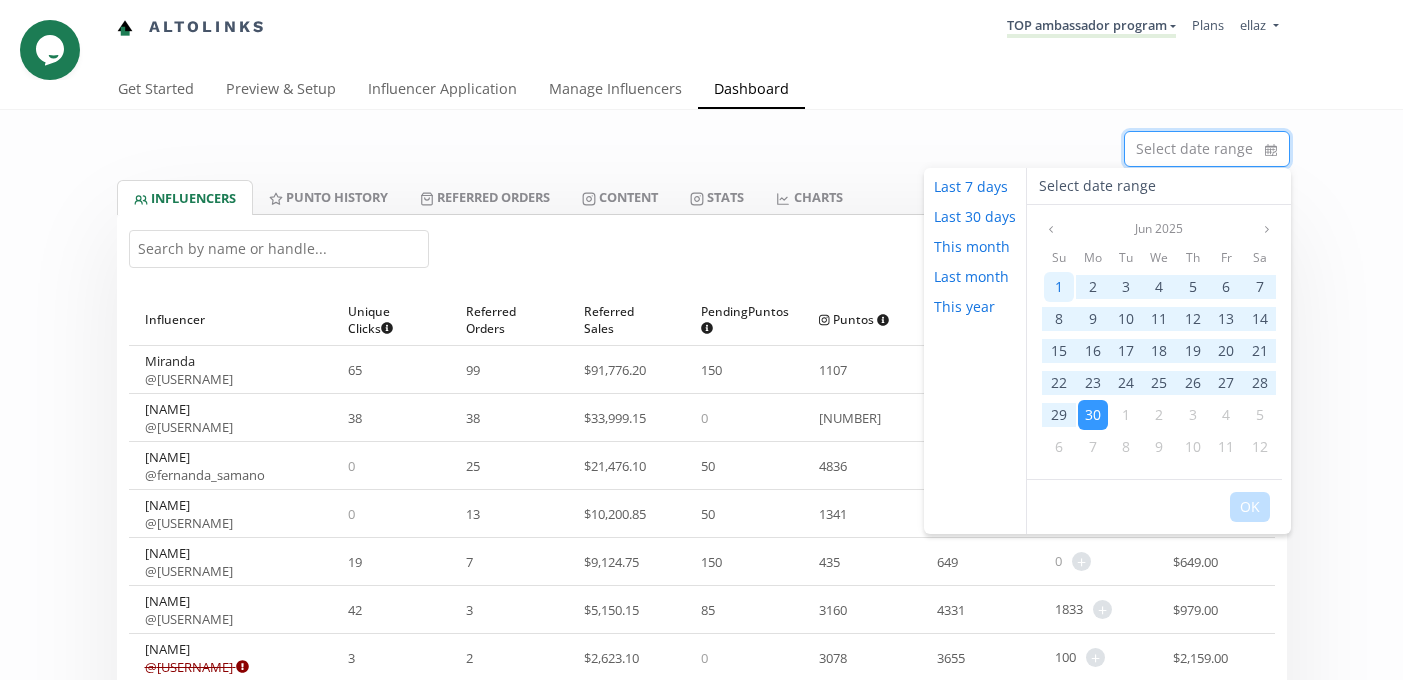 click on "1" at bounding box center (1059, 286) 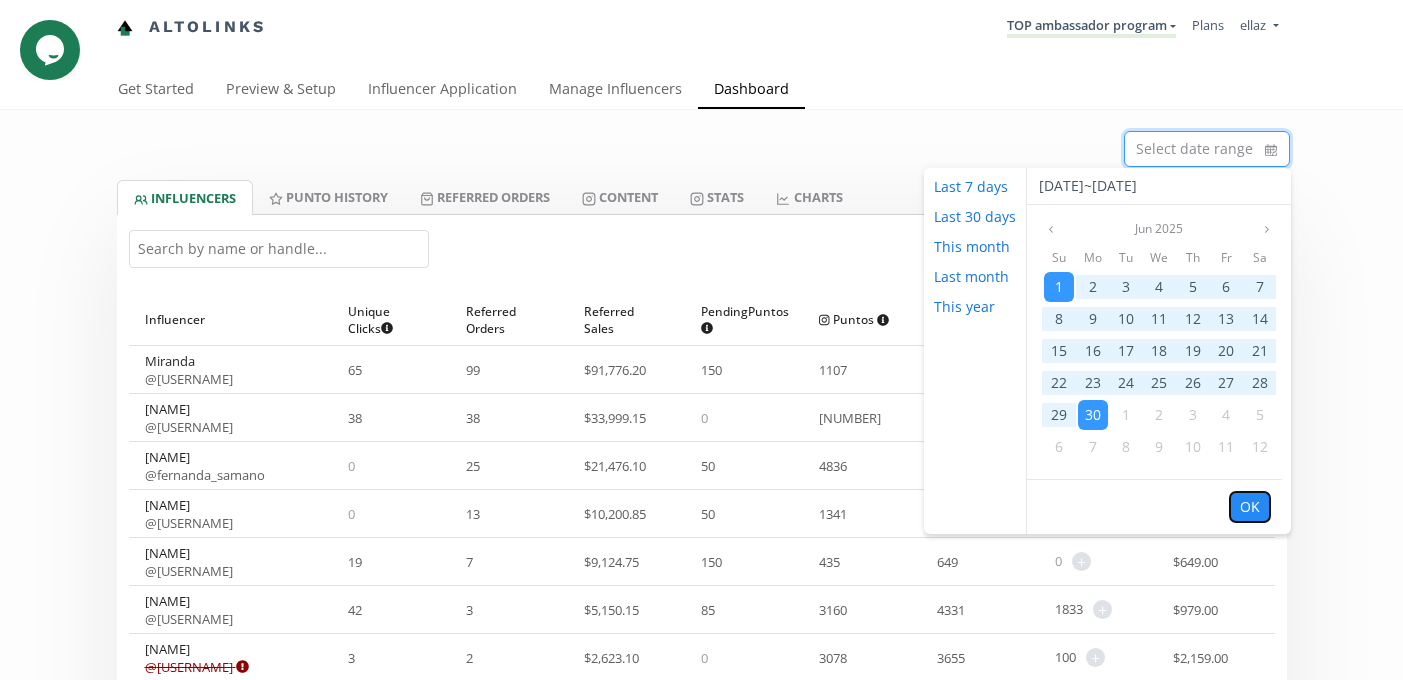 click on "OK" at bounding box center (1250, 507) 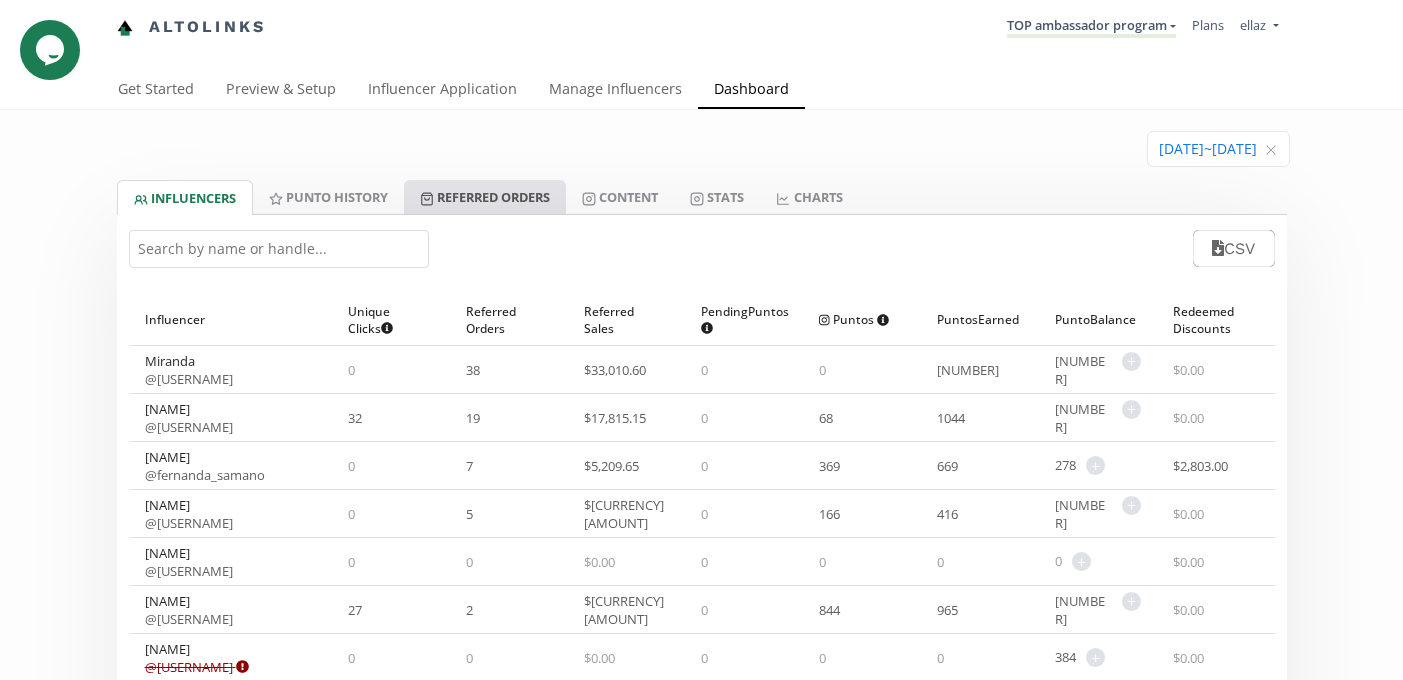 click on "Referred Orders" at bounding box center (485, 197) 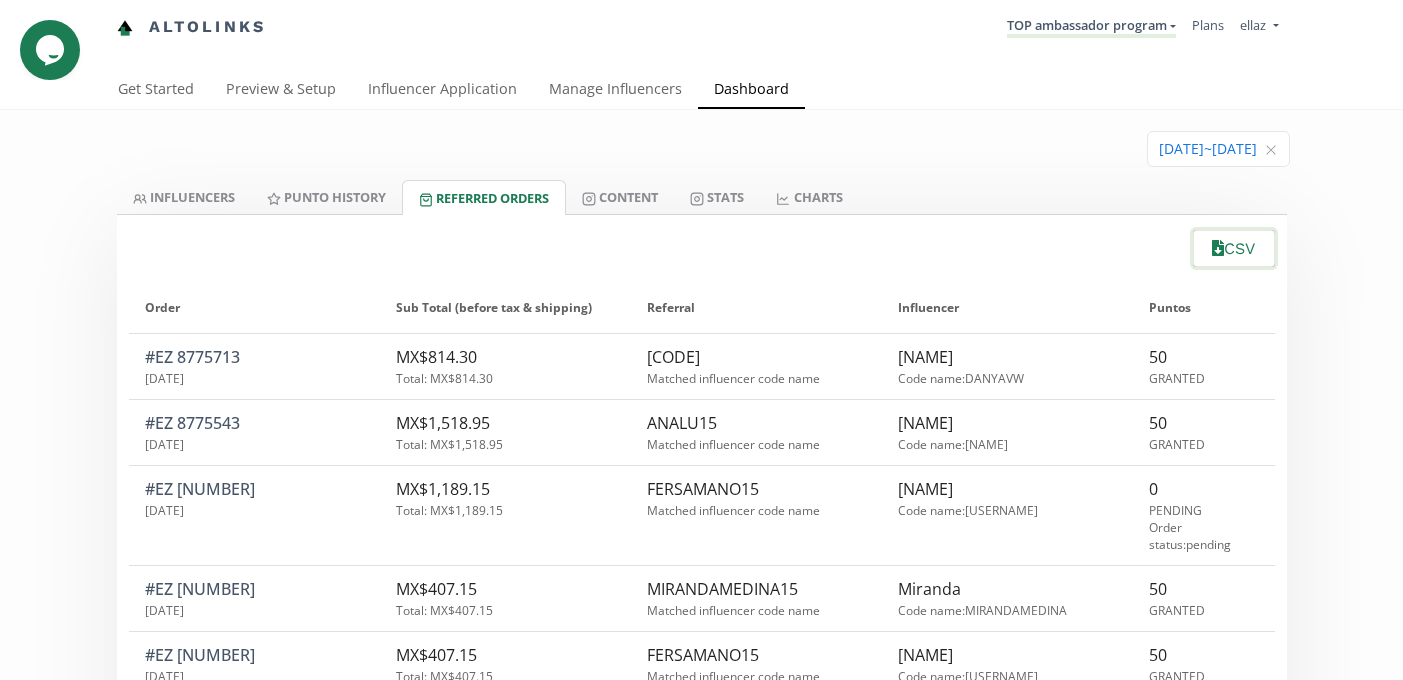 click 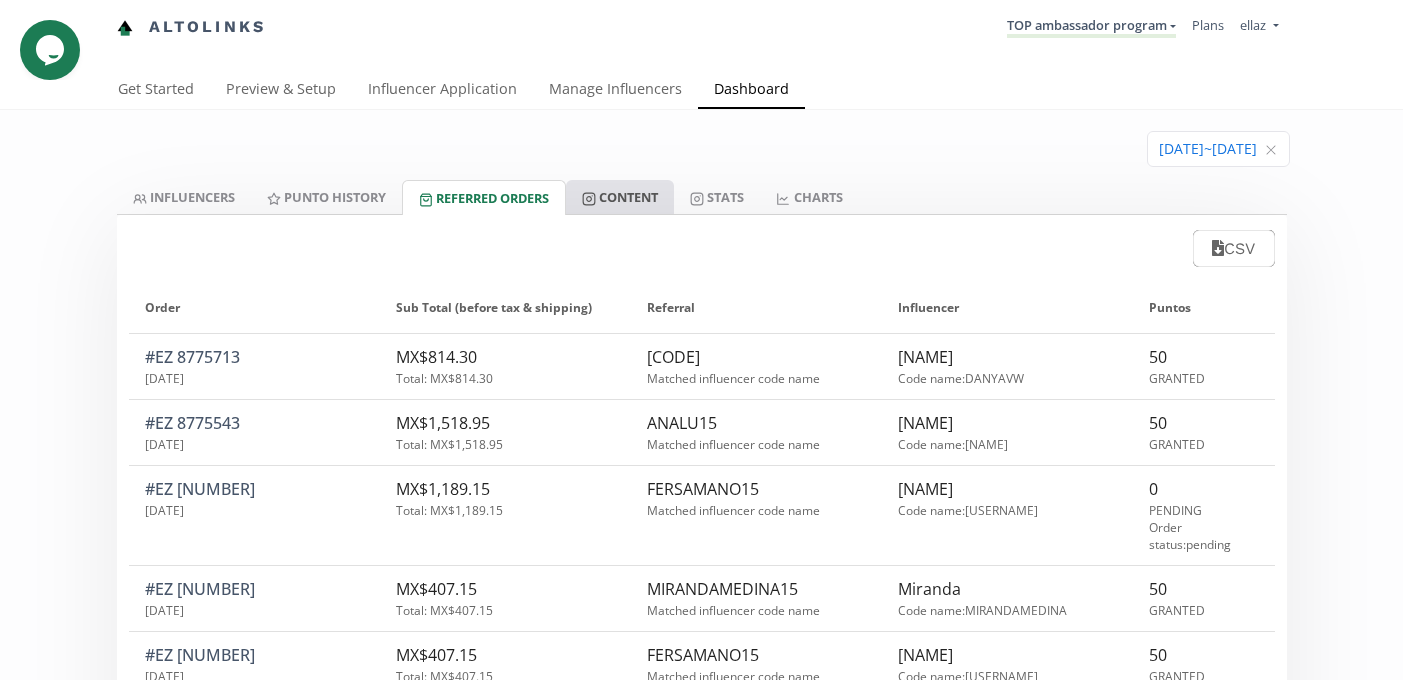 click on "Content" at bounding box center [620, 197] 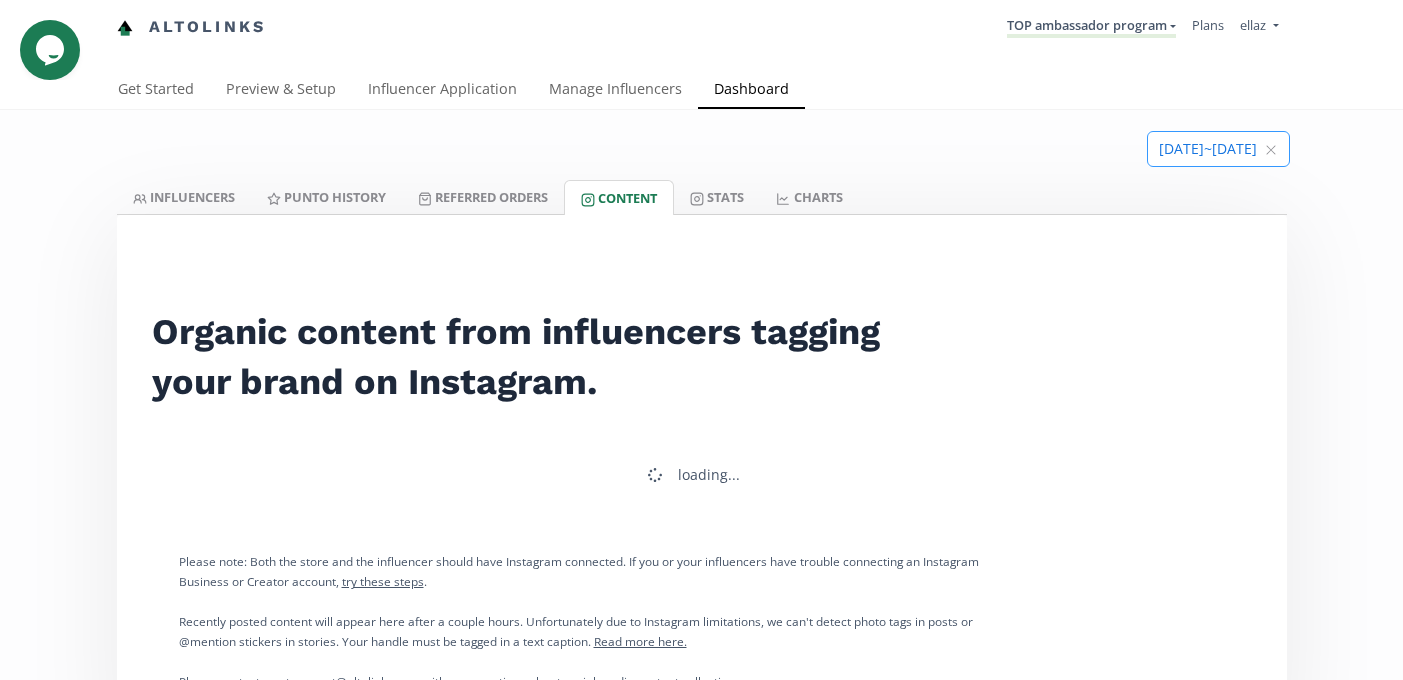 click at bounding box center (1218, 149) 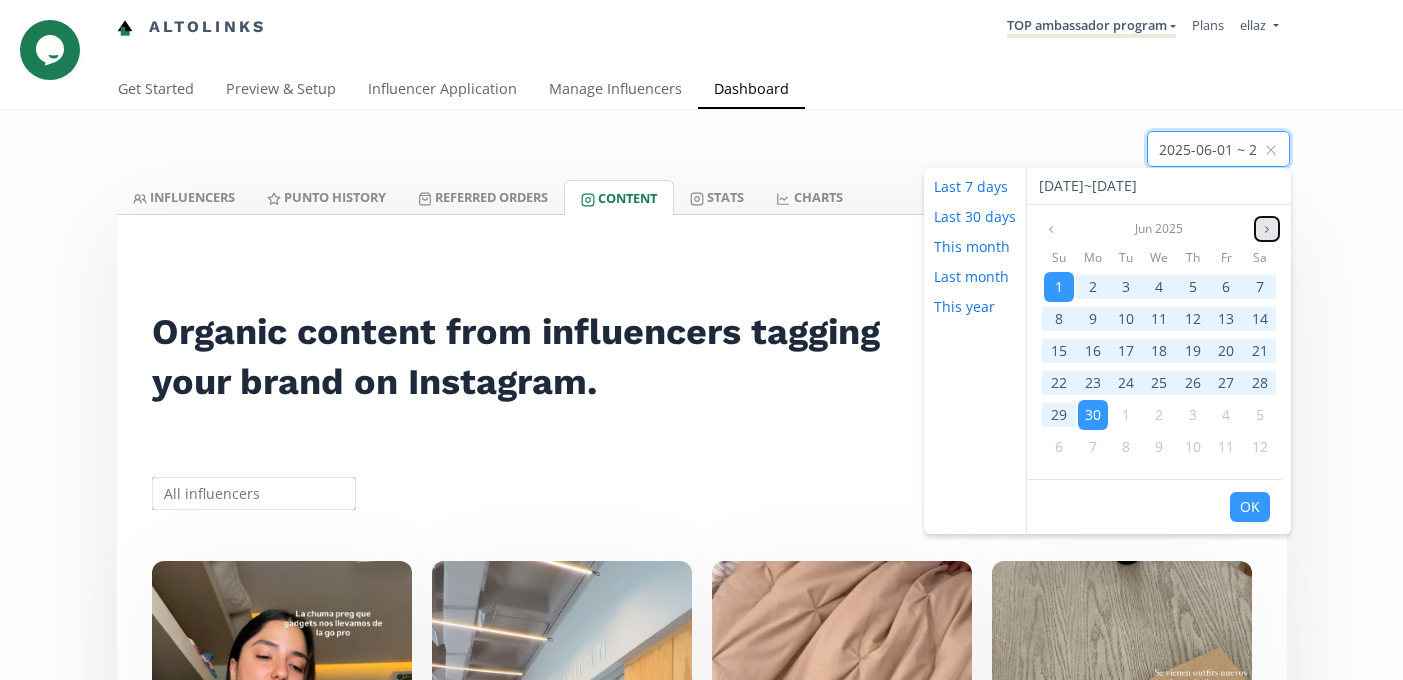 click at bounding box center (1267, 229) 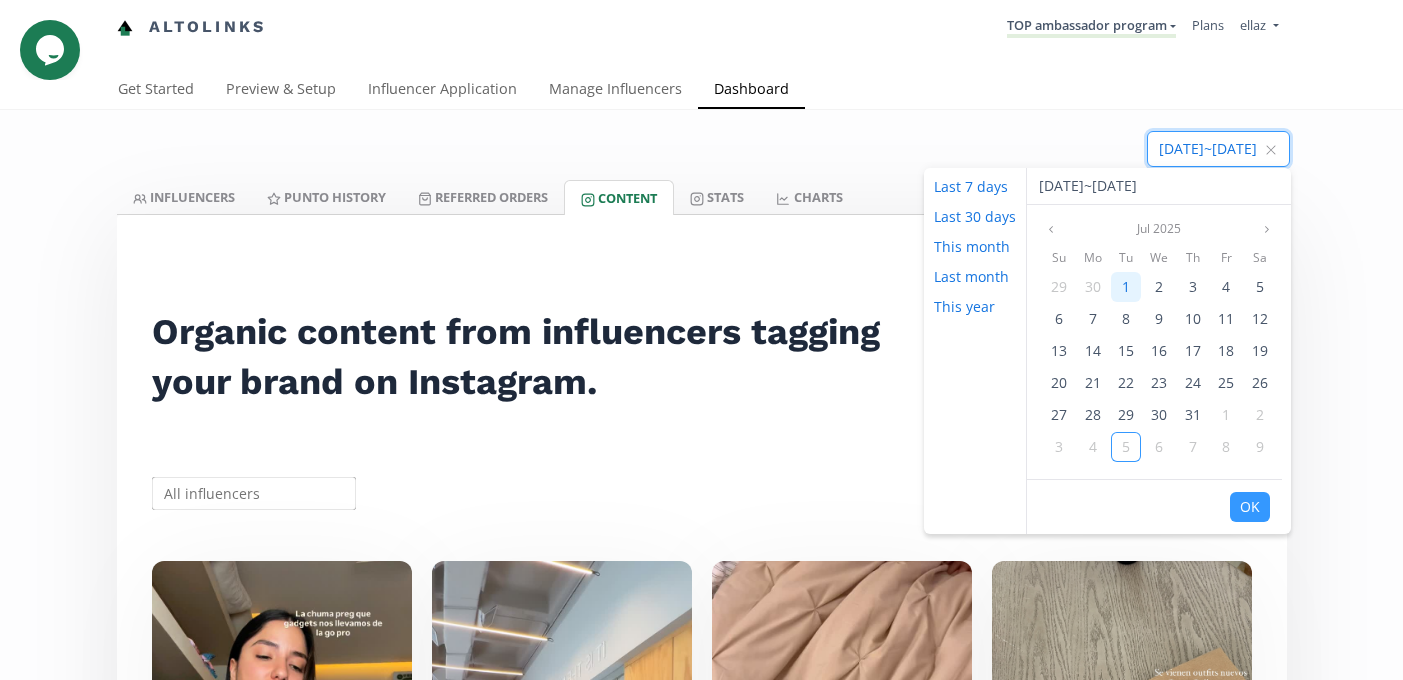 click on "1" at bounding box center [1126, 286] 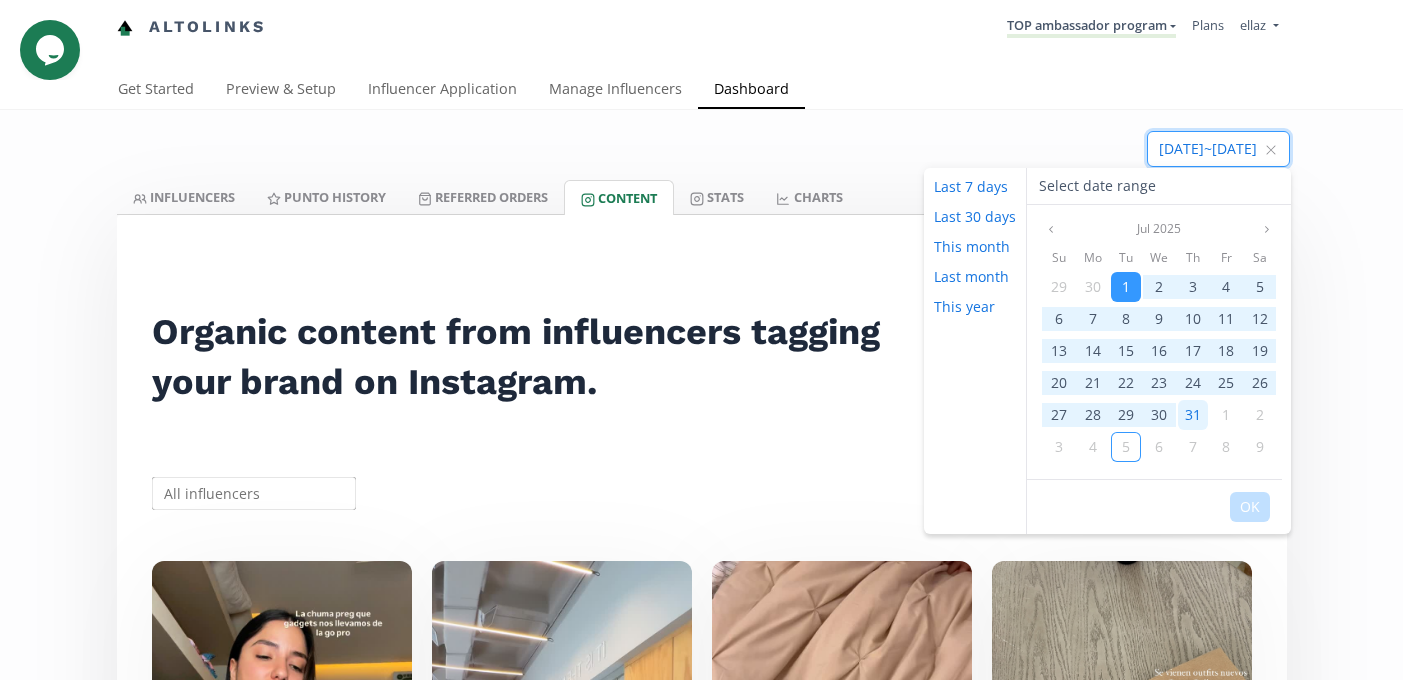 click on "31" at bounding box center (1193, 414) 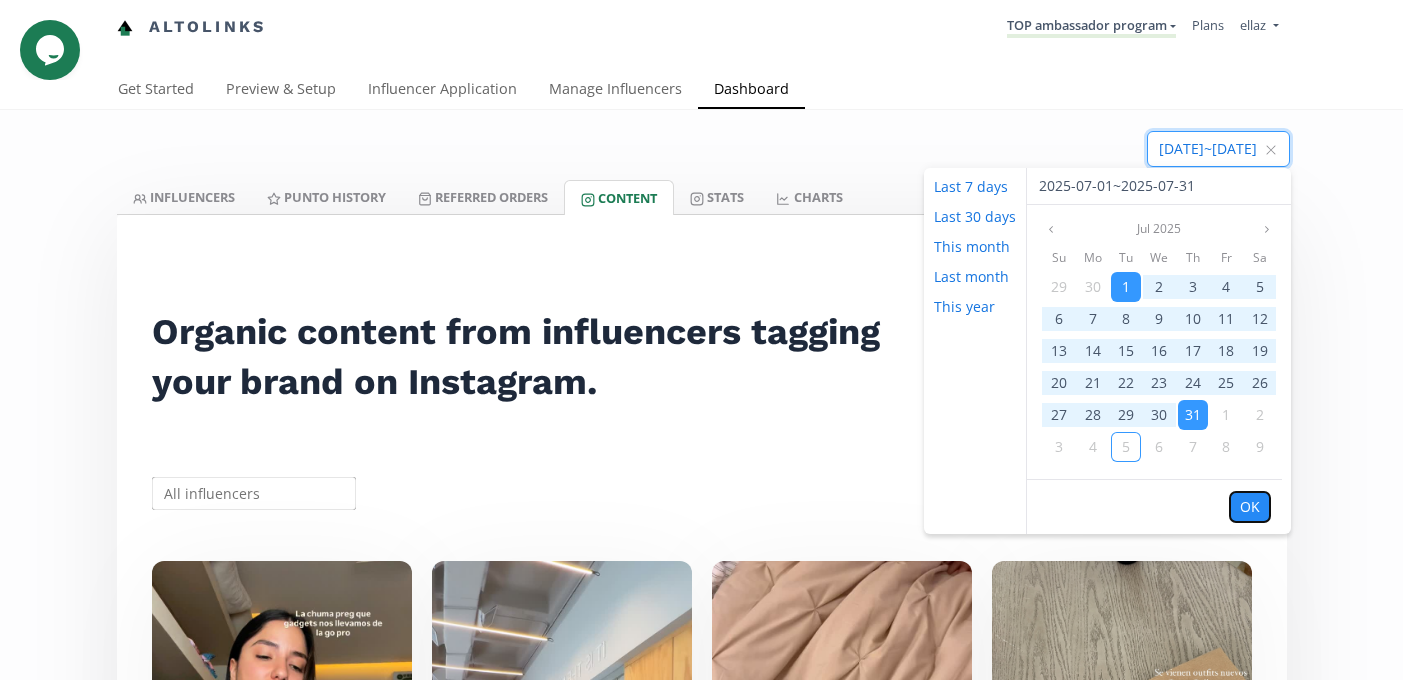 click on "OK" at bounding box center [1250, 507] 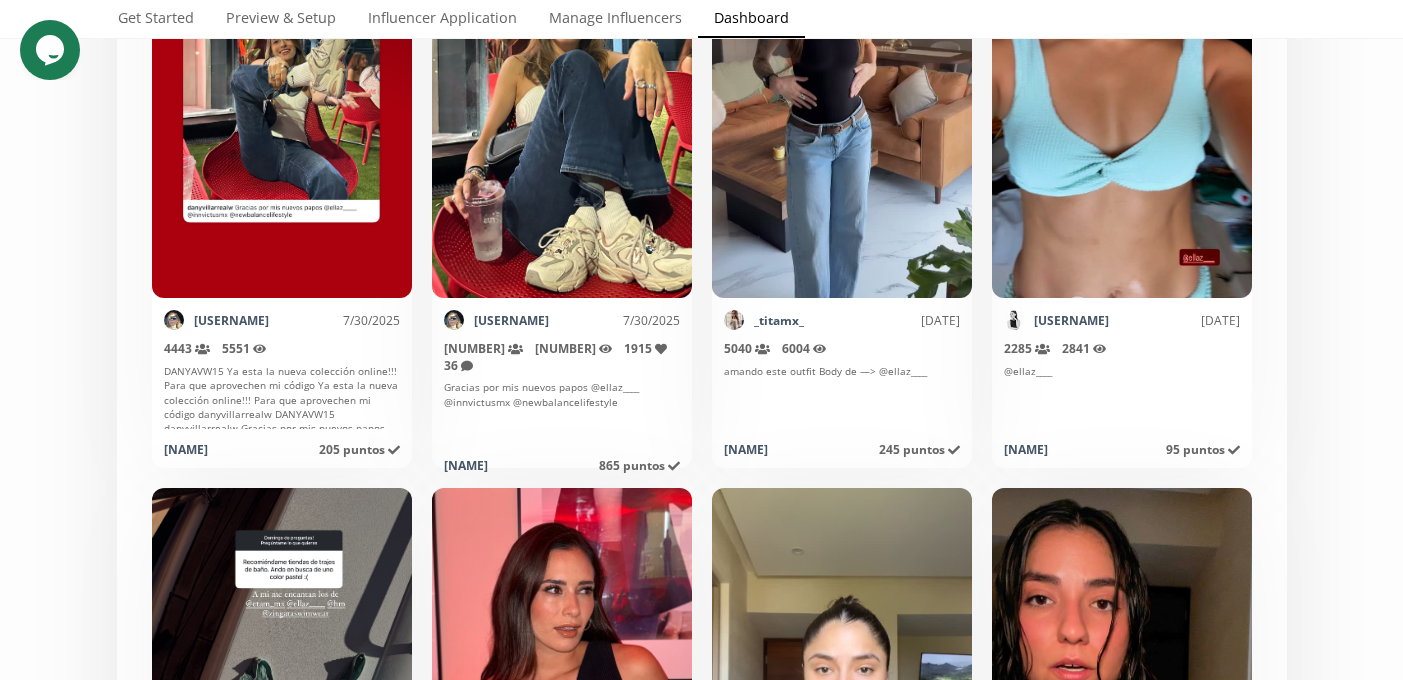 scroll, scrollTop: 765, scrollLeft: 0, axis: vertical 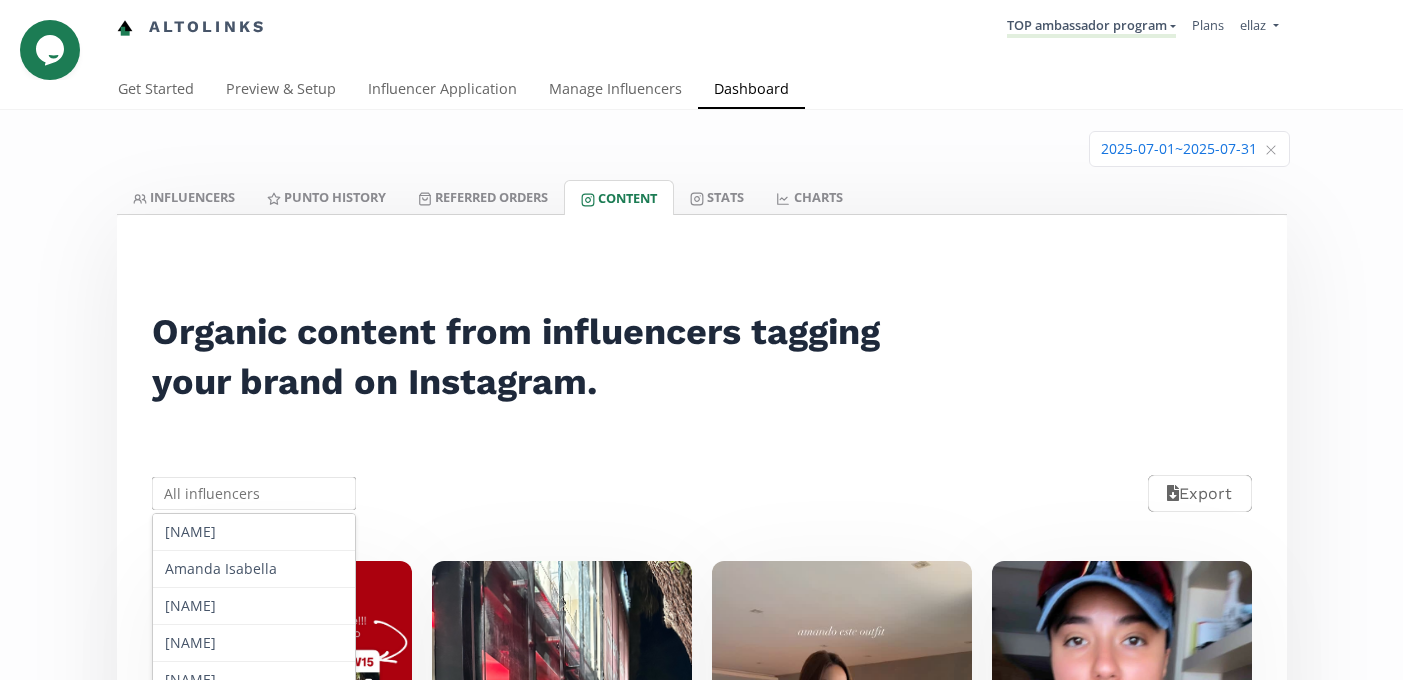 click at bounding box center (254, 493) 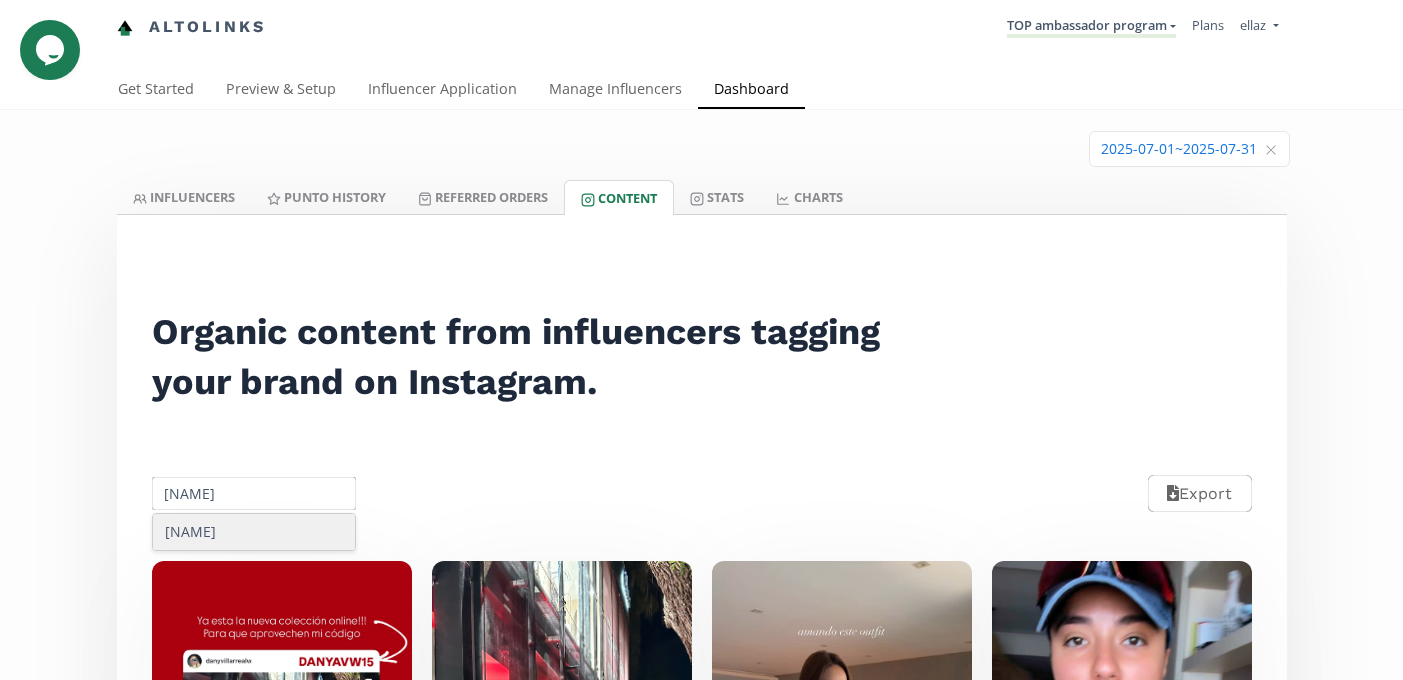 click on "[NAME]" at bounding box center (254, 532) 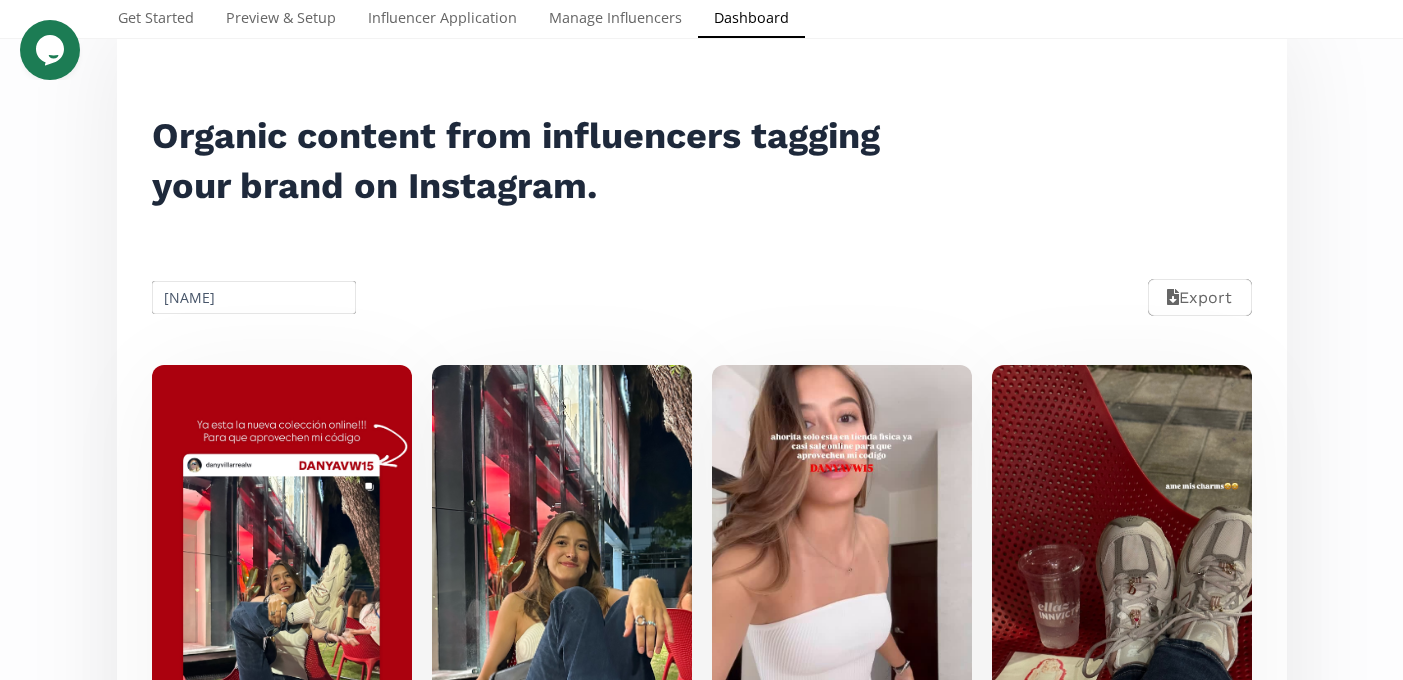 scroll, scrollTop: 0, scrollLeft: 0, axis: both 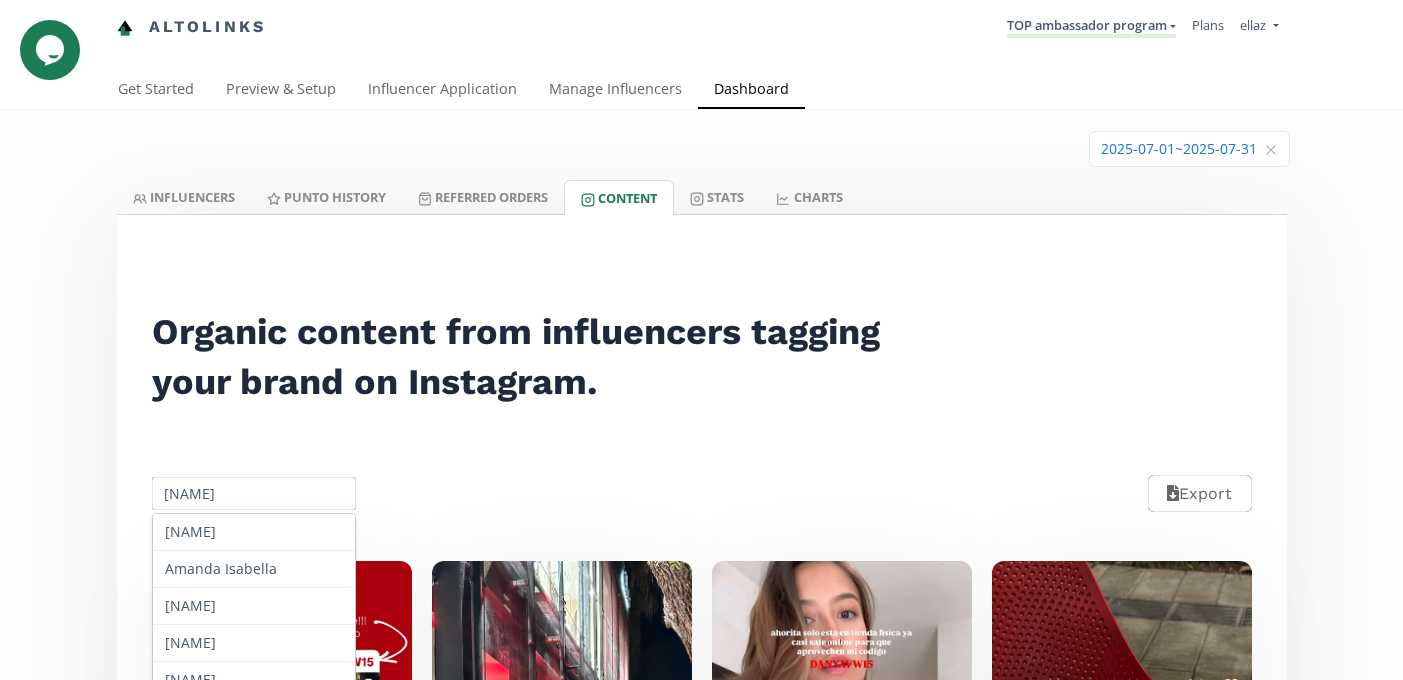 click on "[NAME]" at bounding box center (254, 493) 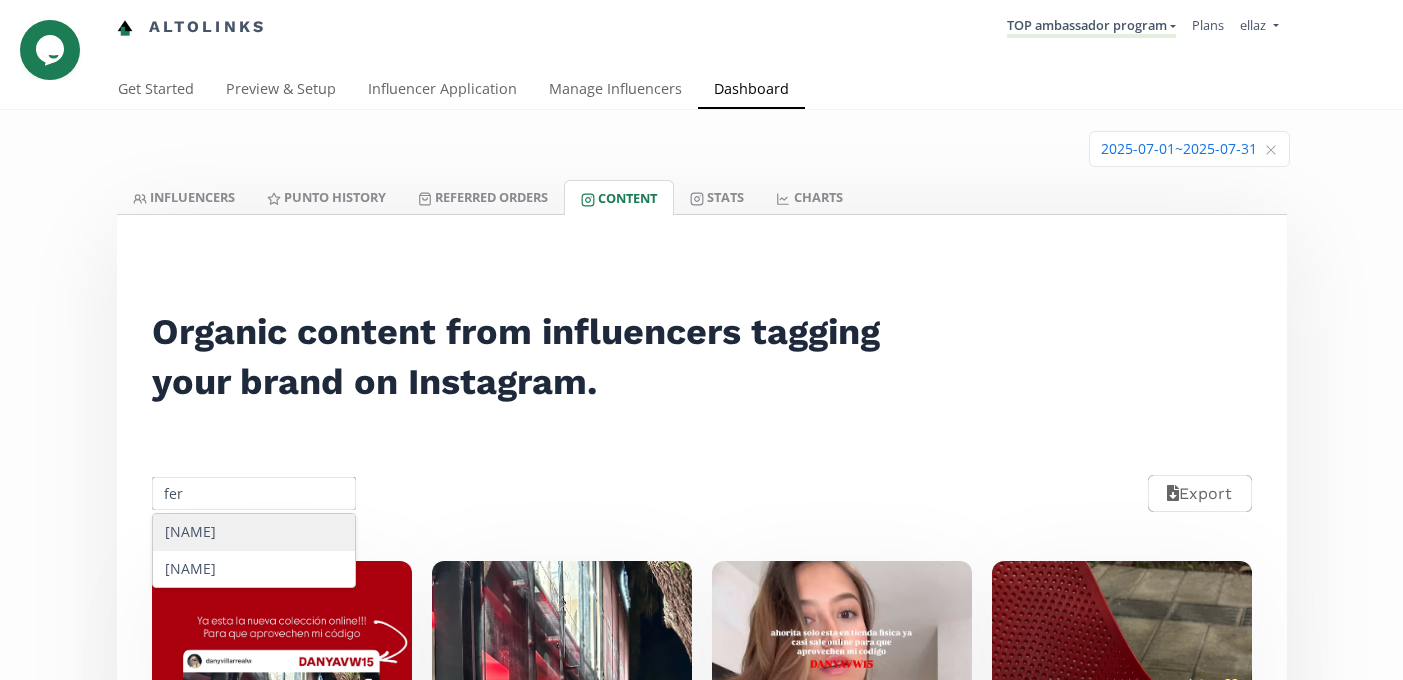 click on "[NAME]" at bounding box center [254, 532] 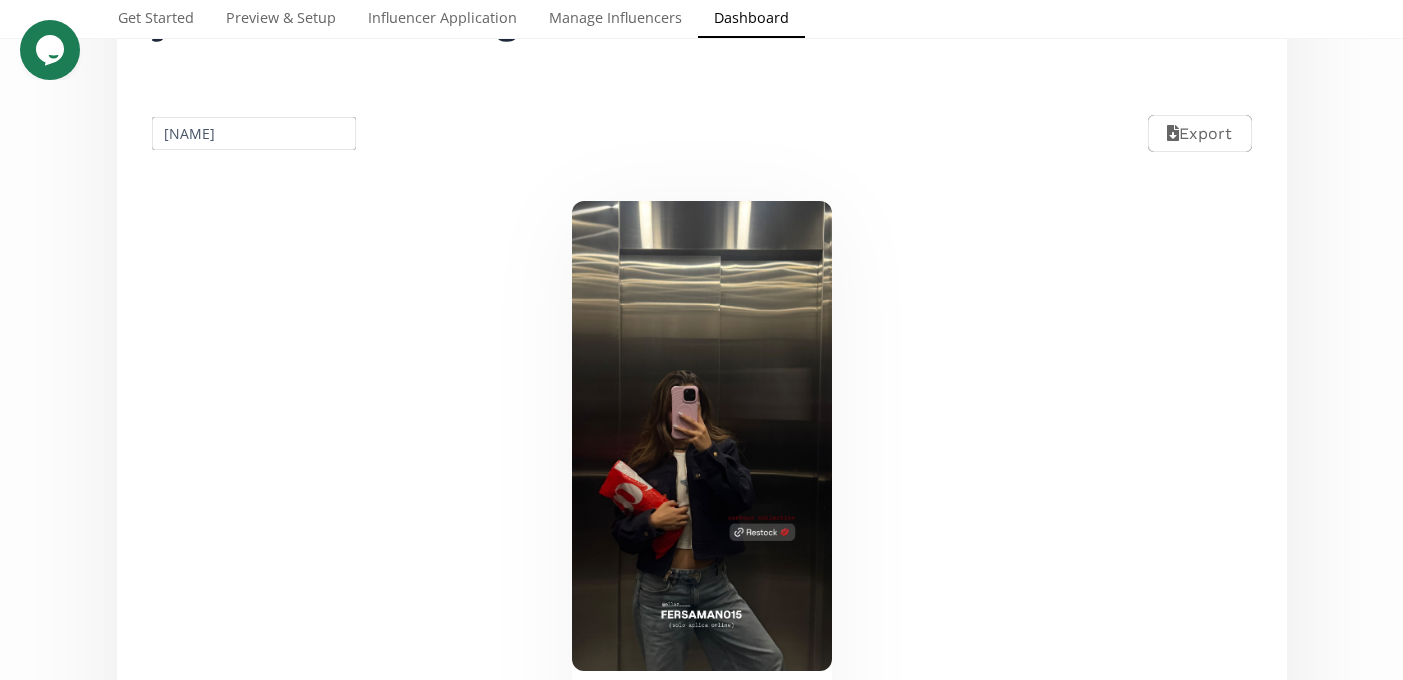 scroll, scrollTop: 0, scrollLeft: 0, axis: both 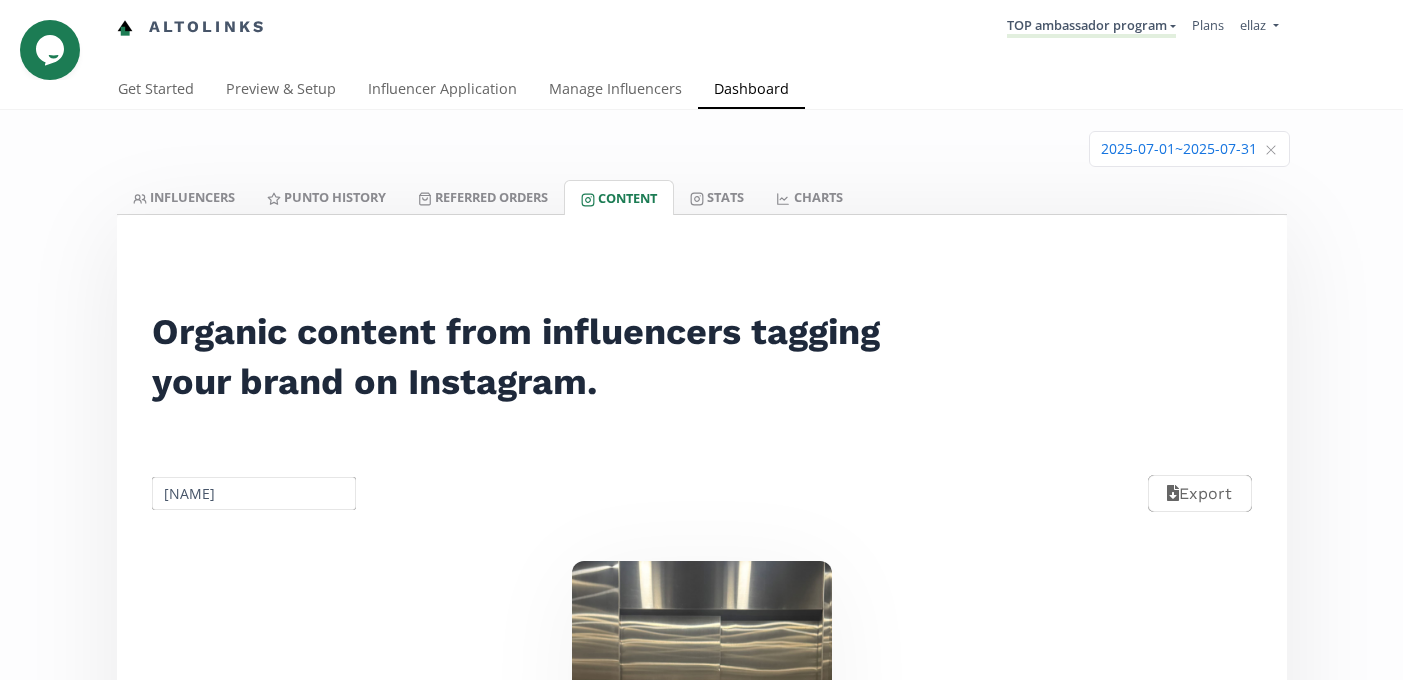 click on "[FIRST] Export" at bounding box center (702, 493) 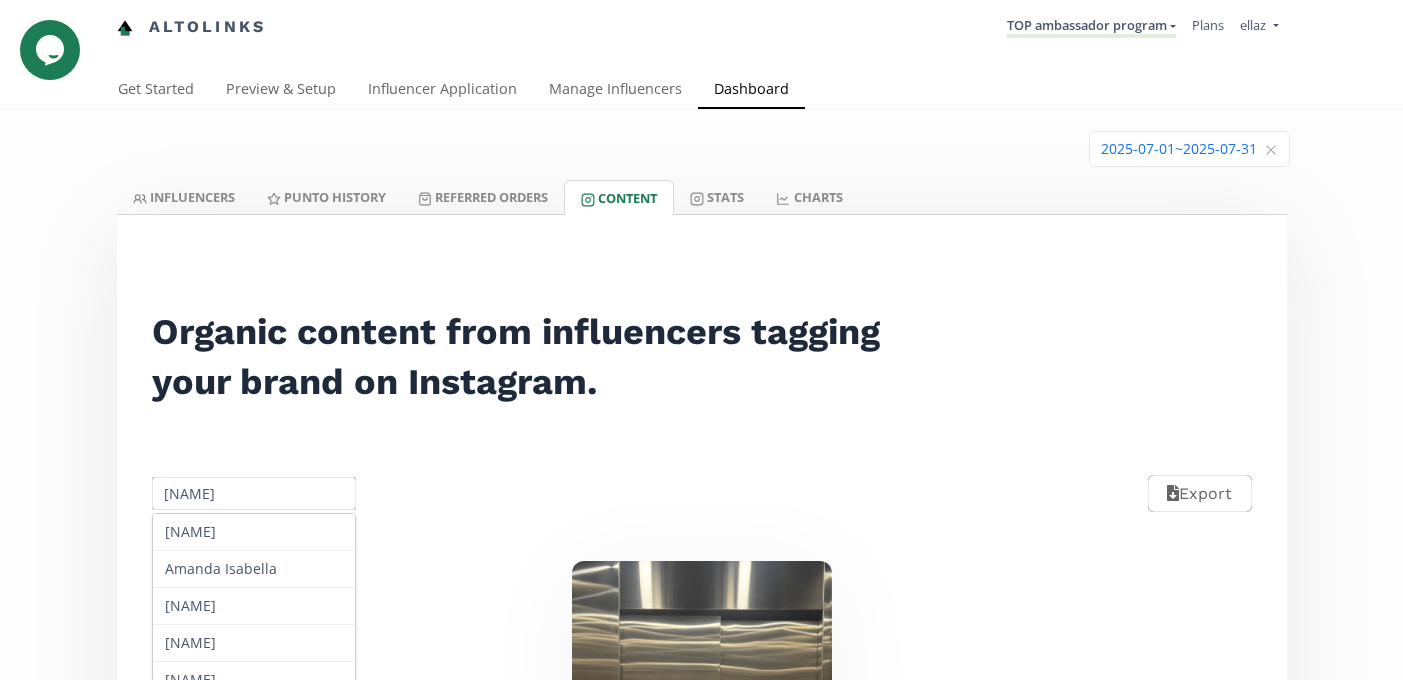 click on "[NAME]" at bounding box center [254, 493] 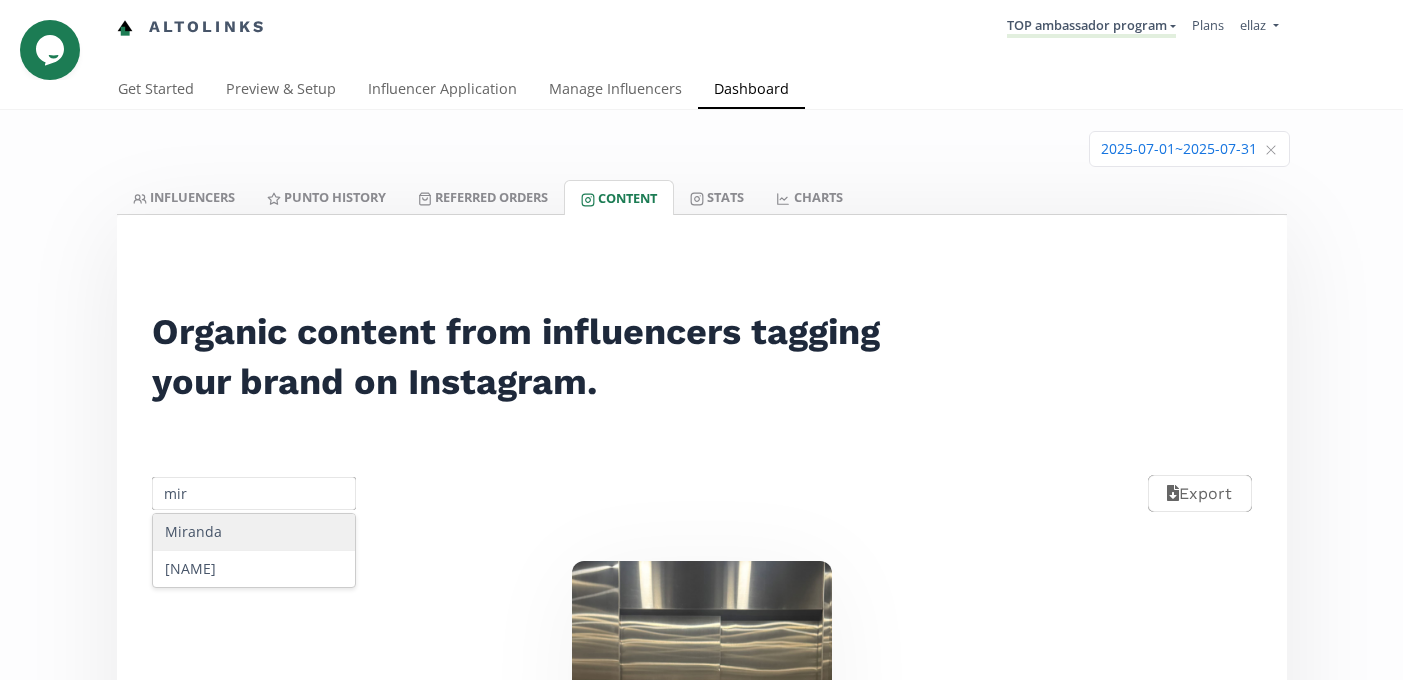 click on "Miranda" at bounding box center (254, 532) 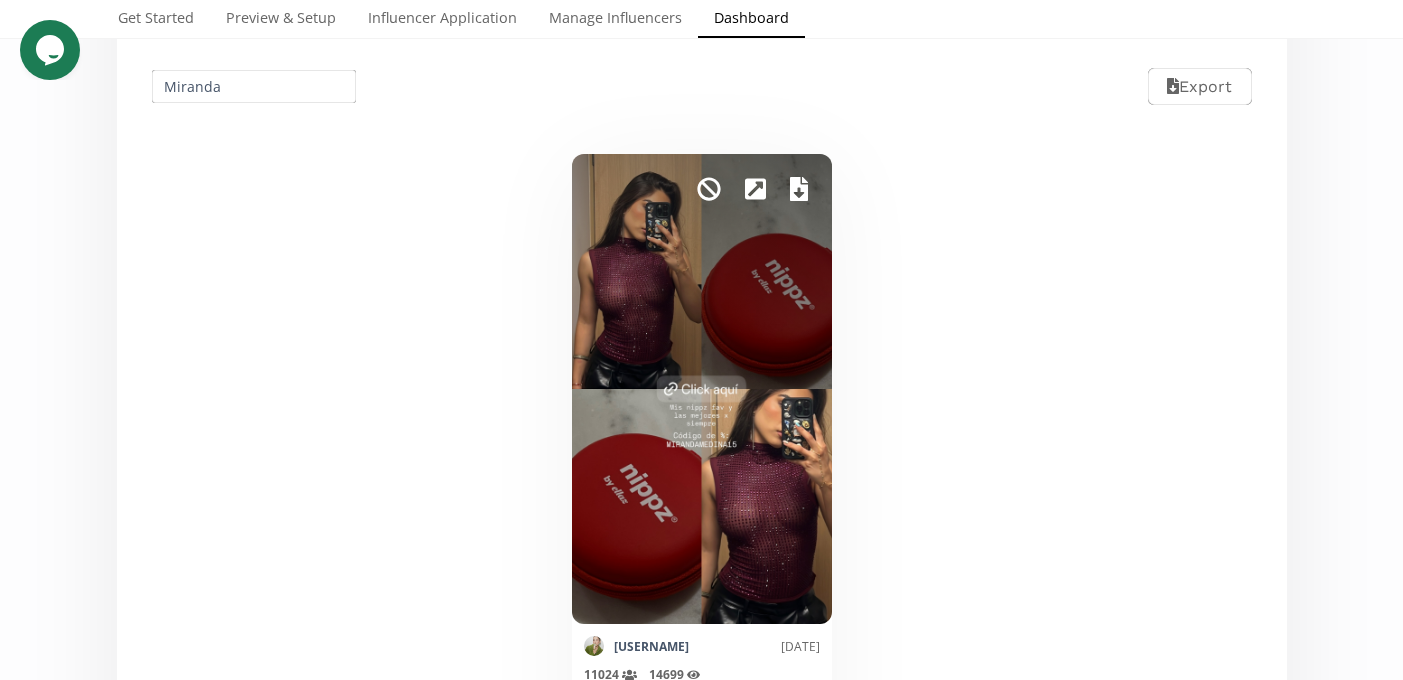 scroll, scrollTop: 450, scrollLeft: 0, axis: vertical 